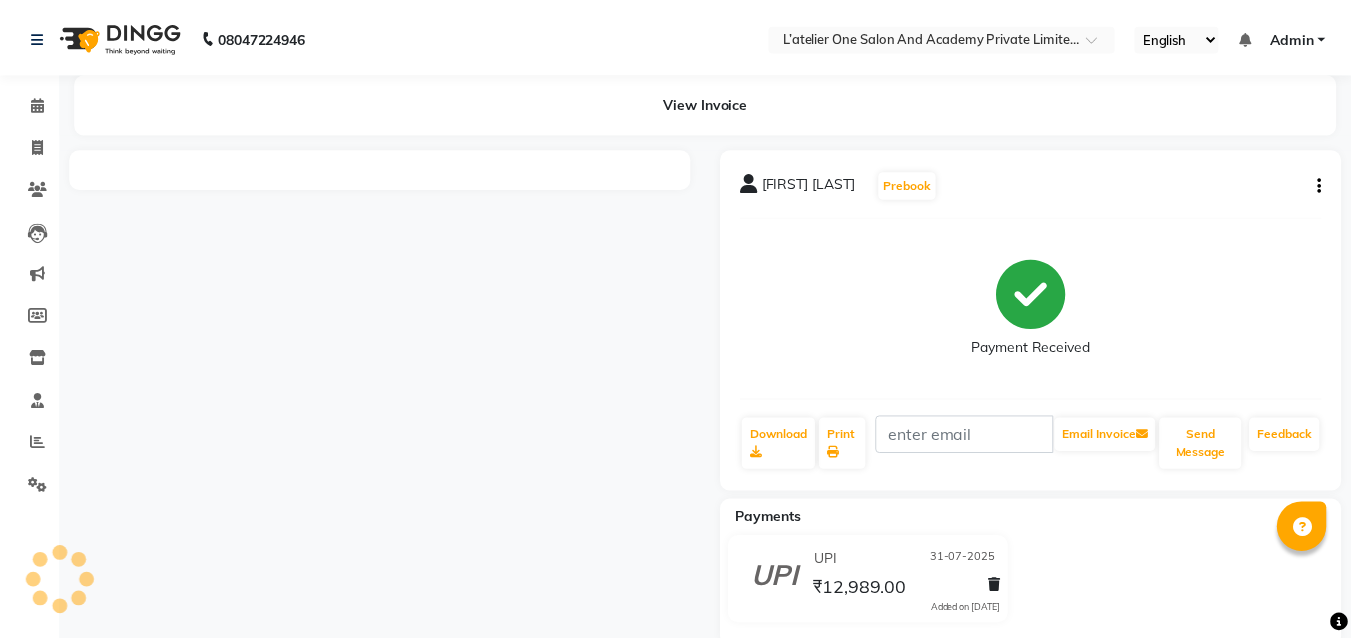 scroll, scrollTop: 0, scrollLeft: 0, axis: both 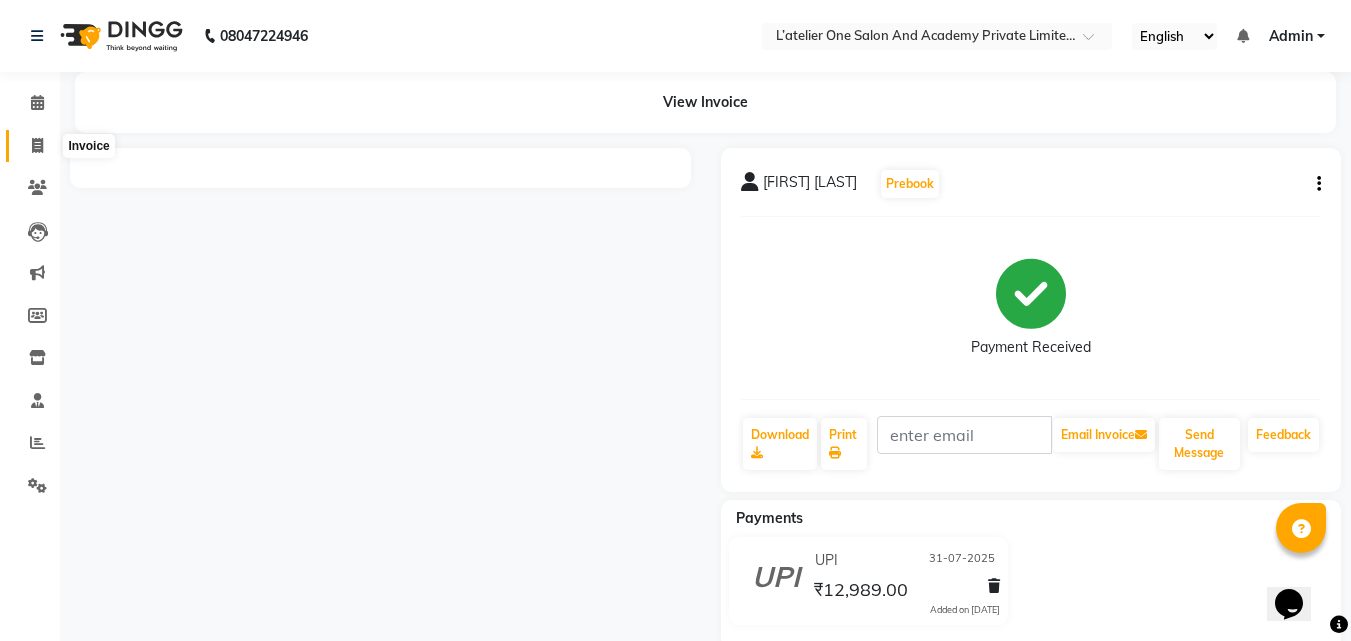 click 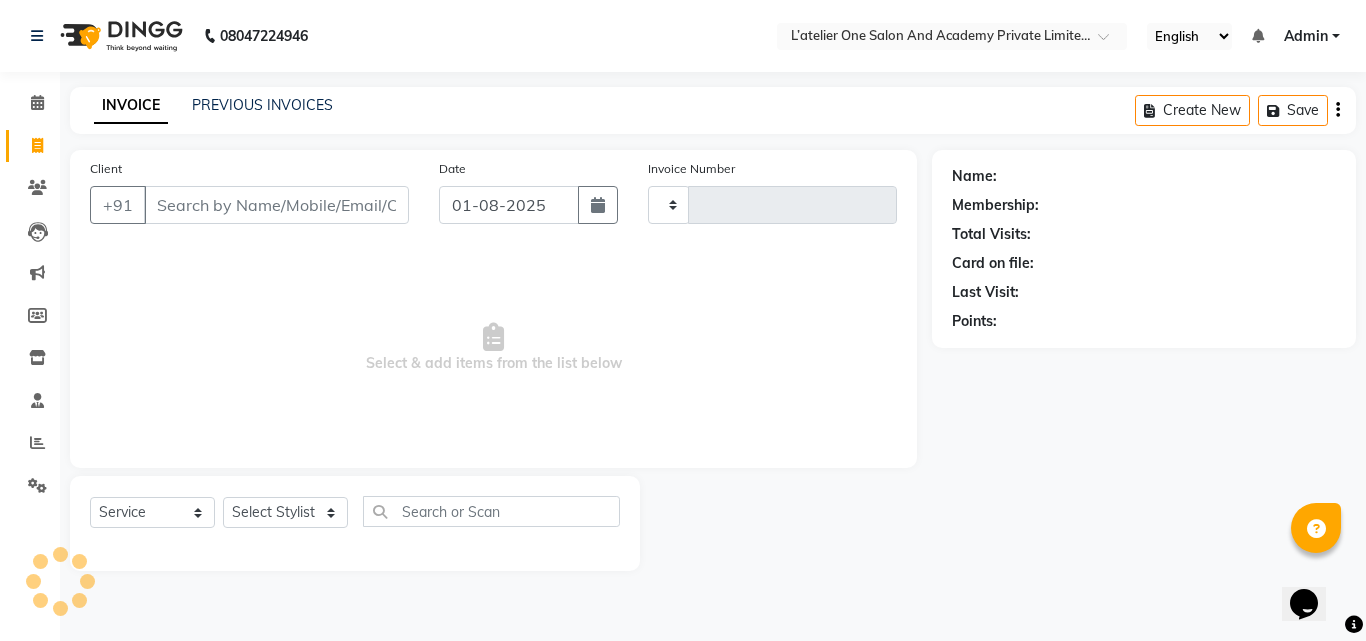 type on "1358" 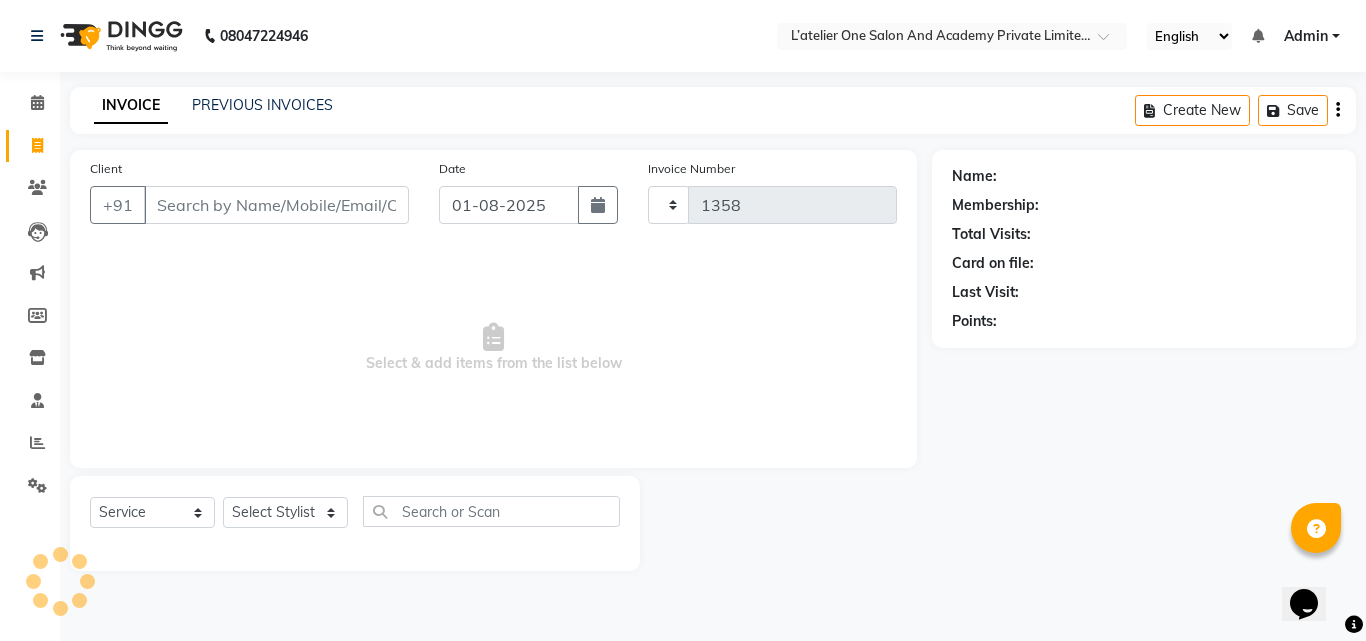 select on "6939" 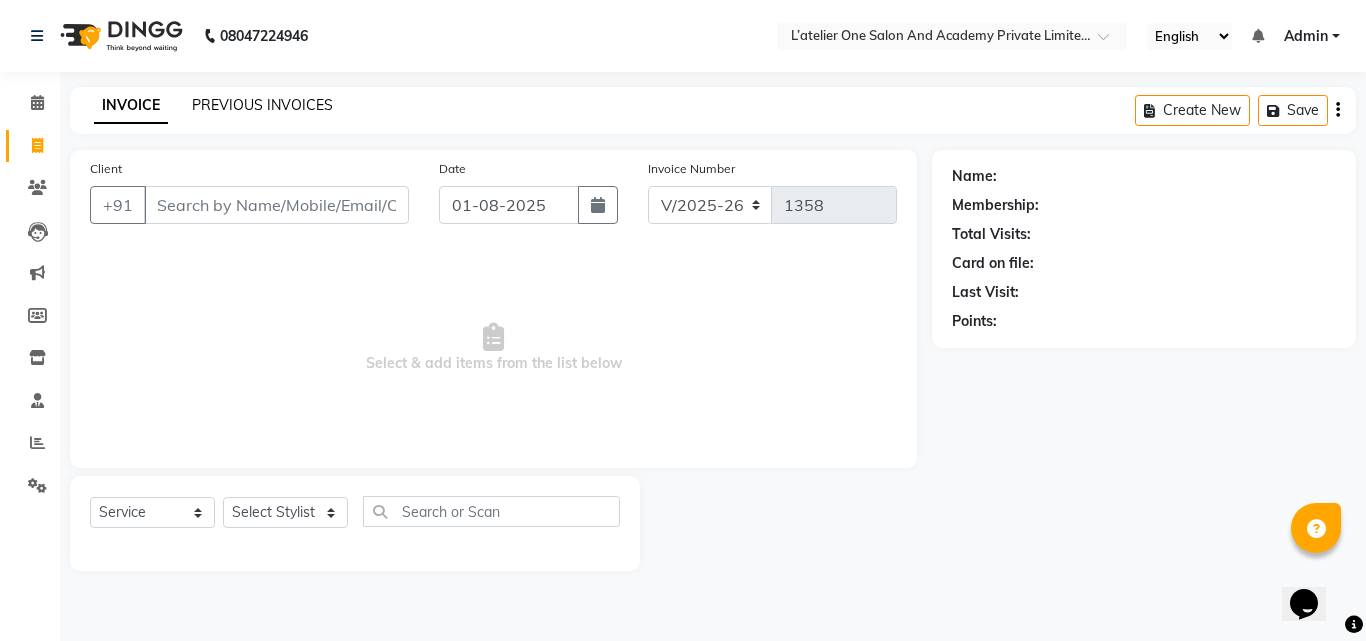 click on "PREVIOUS INVOICES" 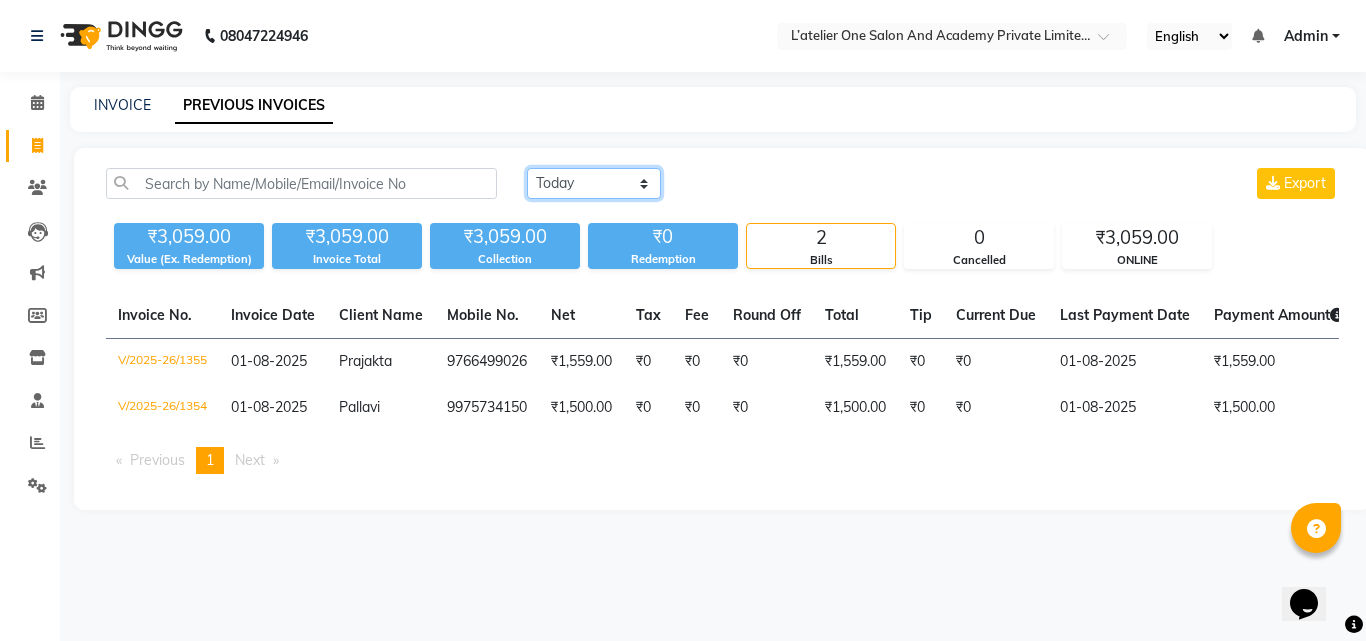 click on "Today Yesterday Custom Range" 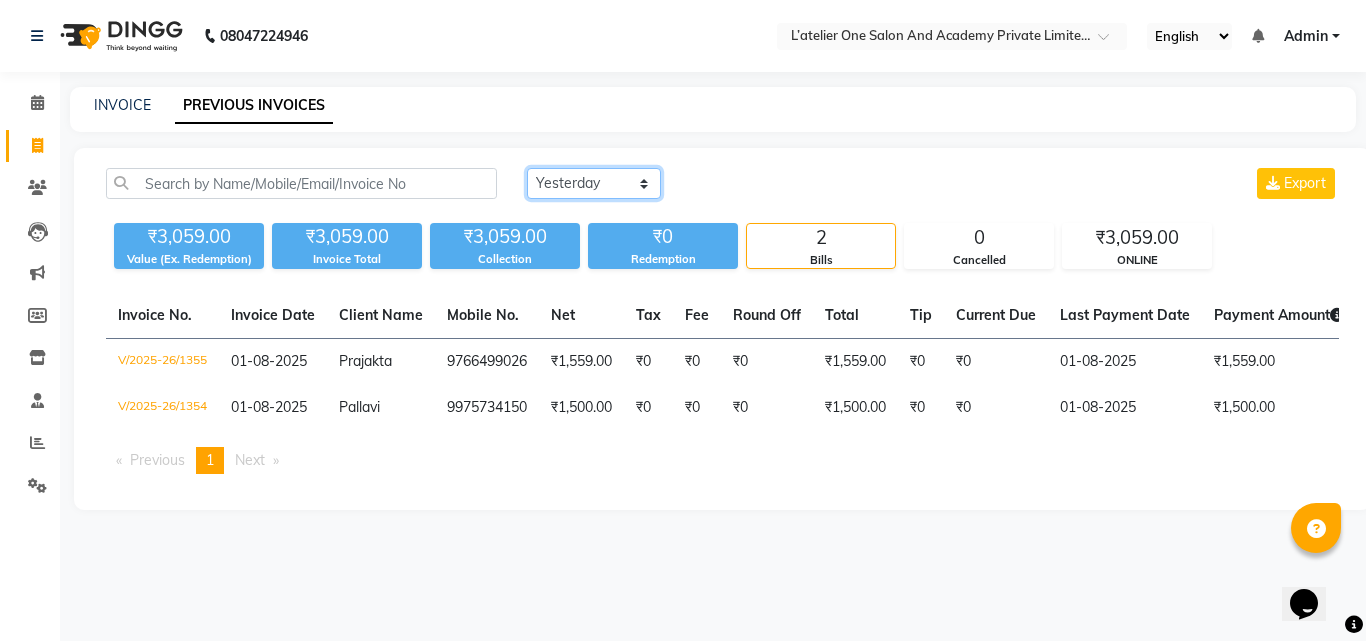 click on "Today Yesterday Custom Range" 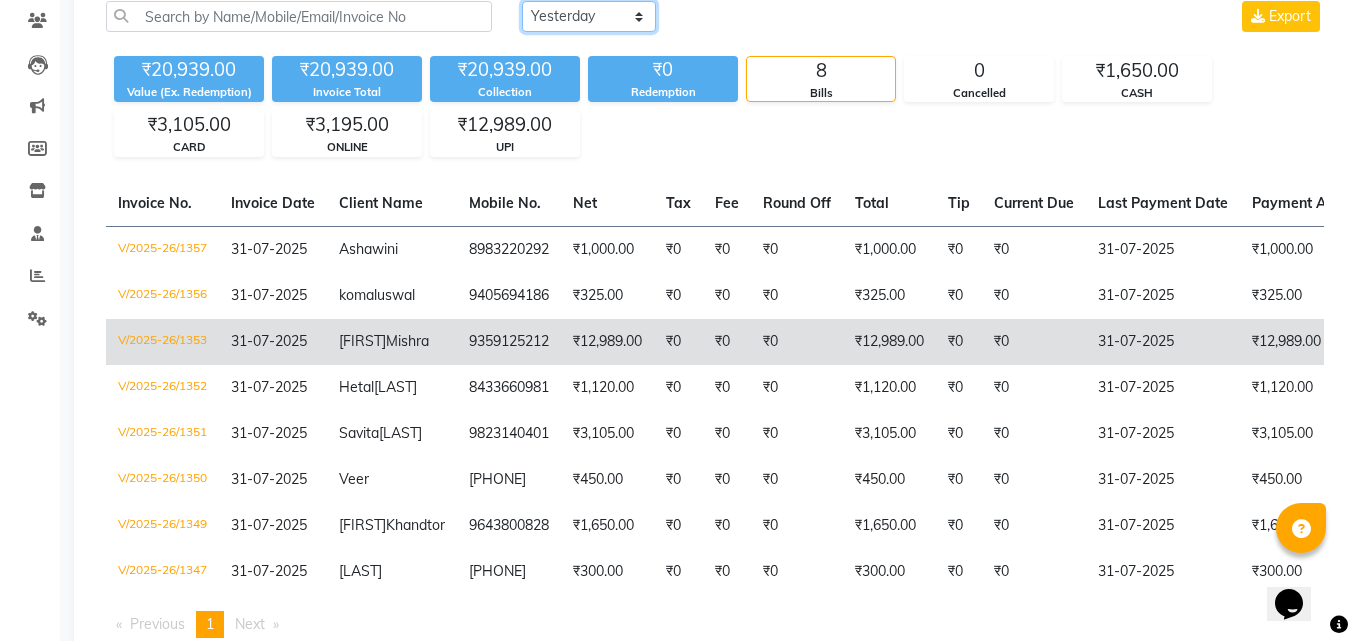 scroll, scrollTop: 160, scrollLeft: 0, axis: vertical 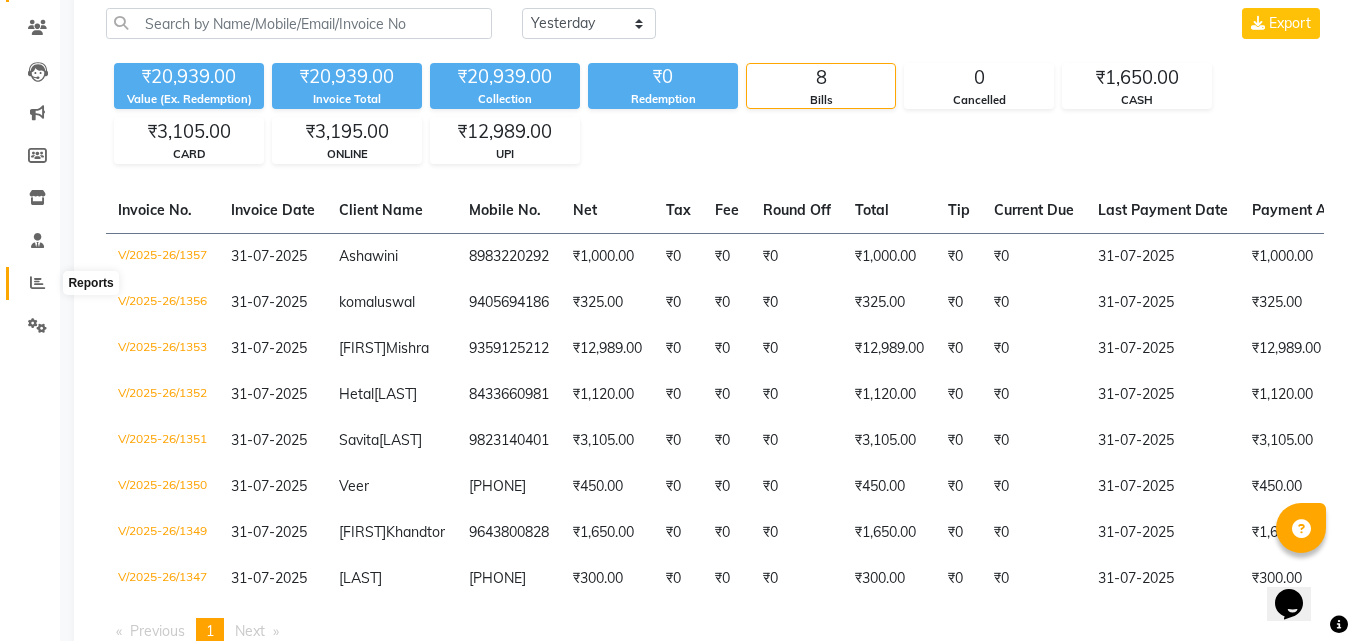 click 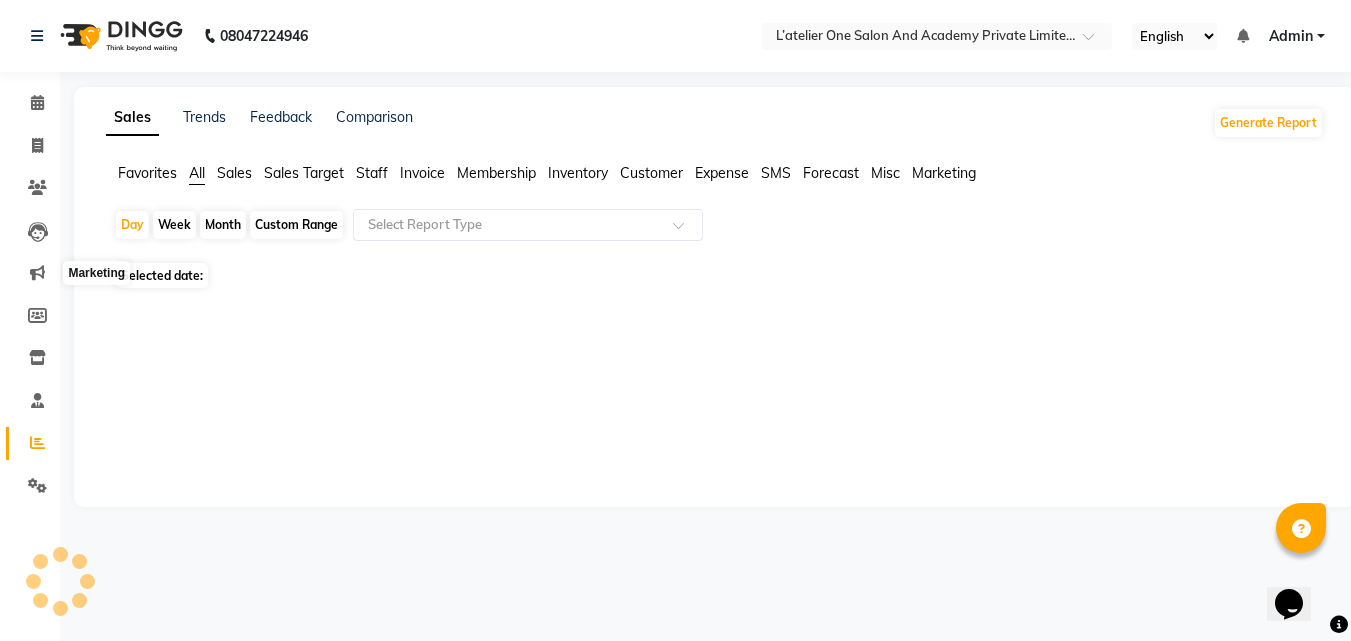 scroll, scrollTop: 0, scrollLeft: 0, axis: both 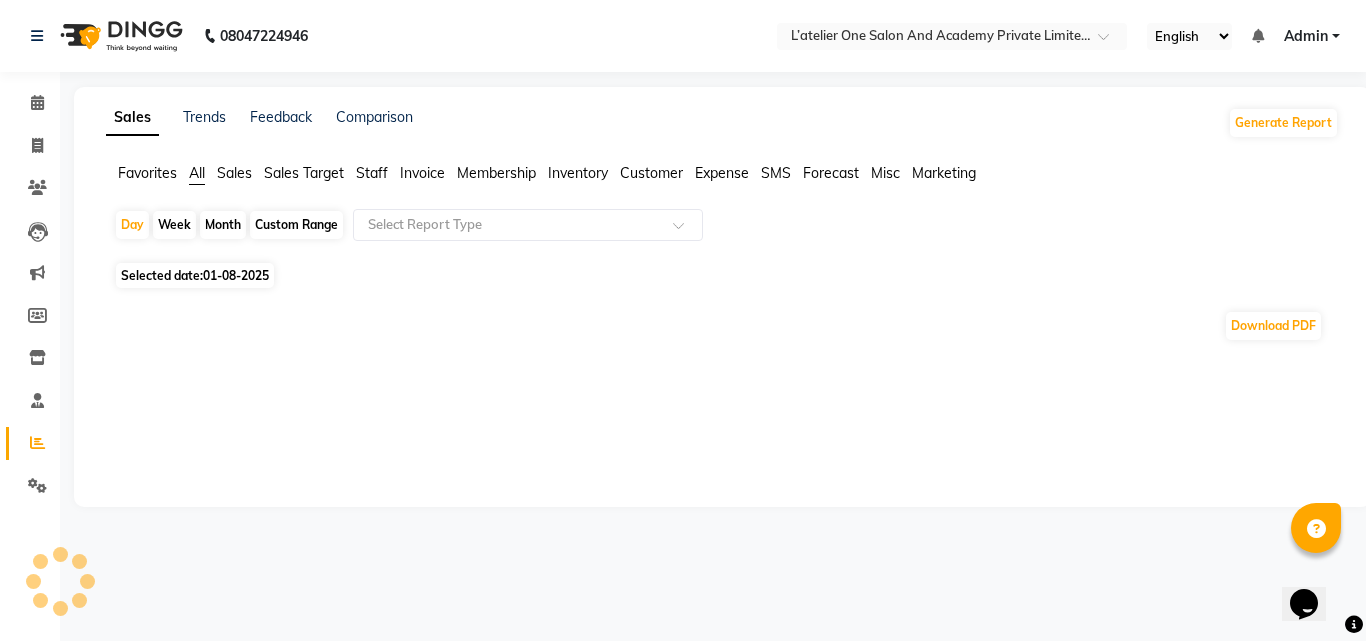 click on "Custom Range" 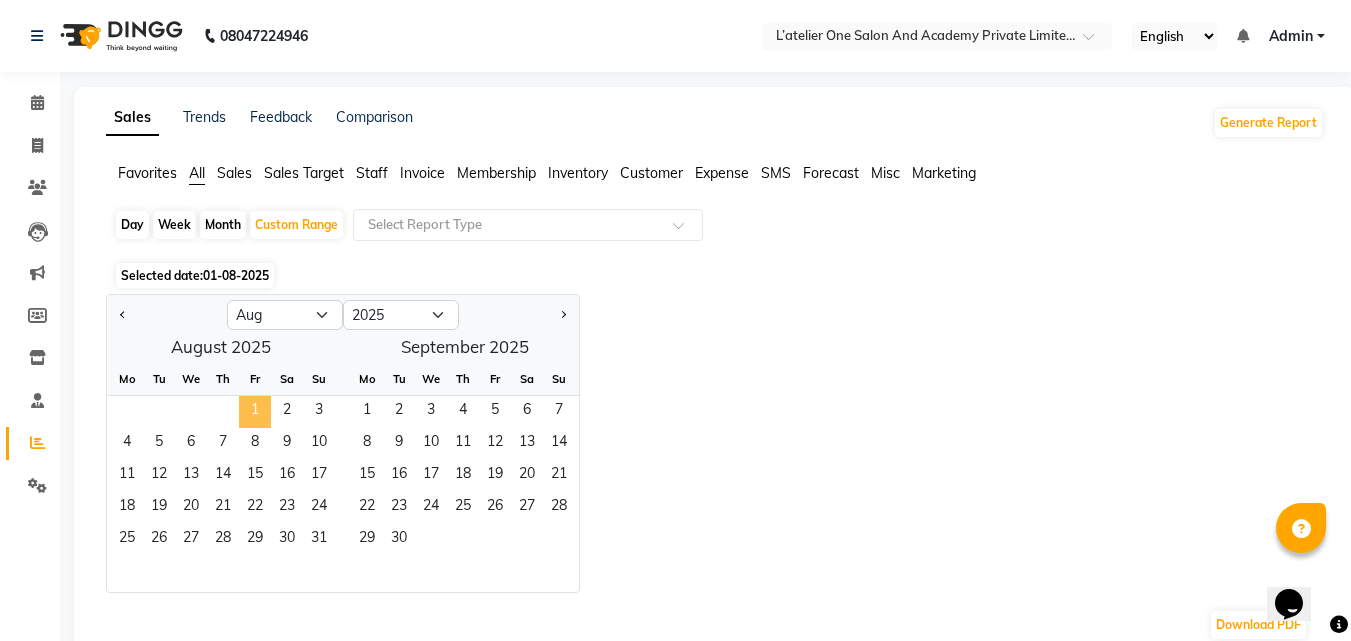 click on "1" 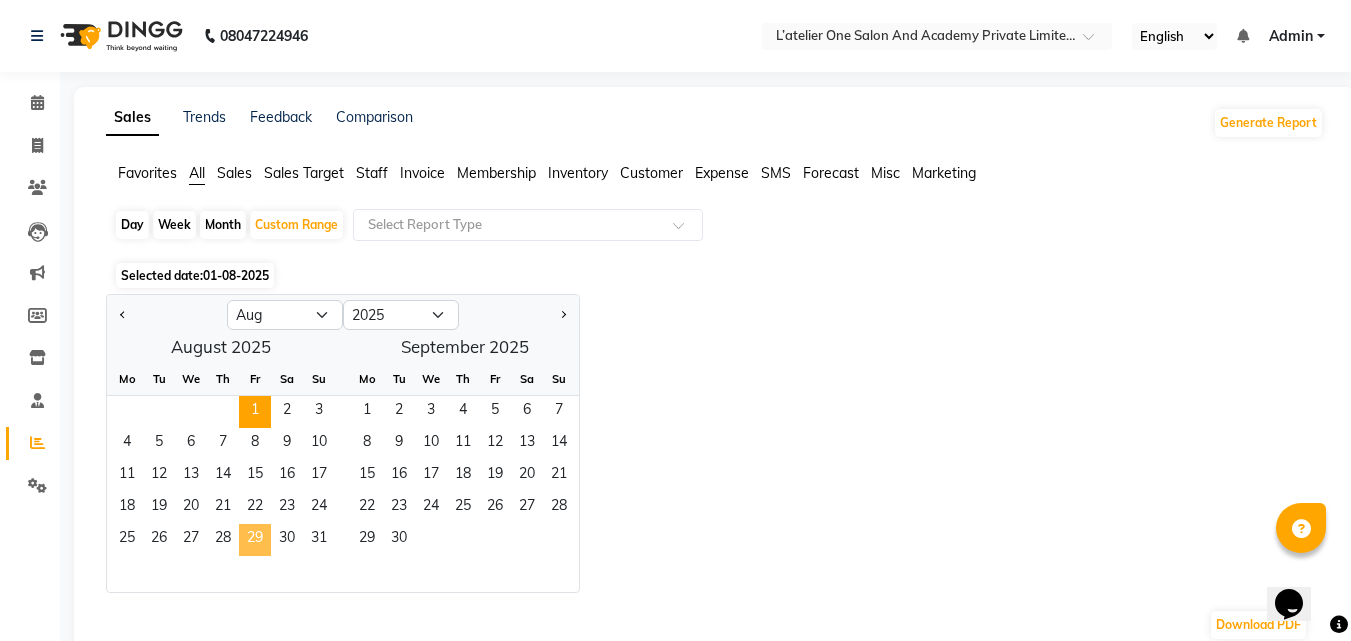 click on "29" 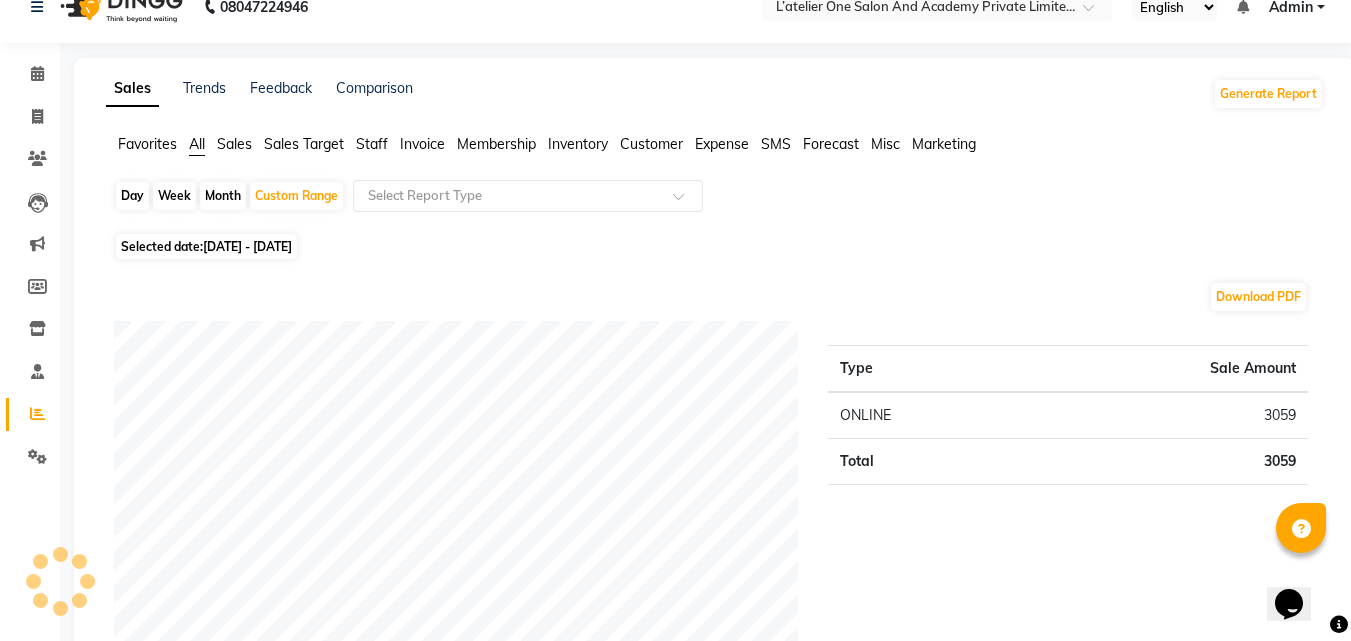 scroll, scrollTop: 2, scrollLeft: 0, axis: vertical 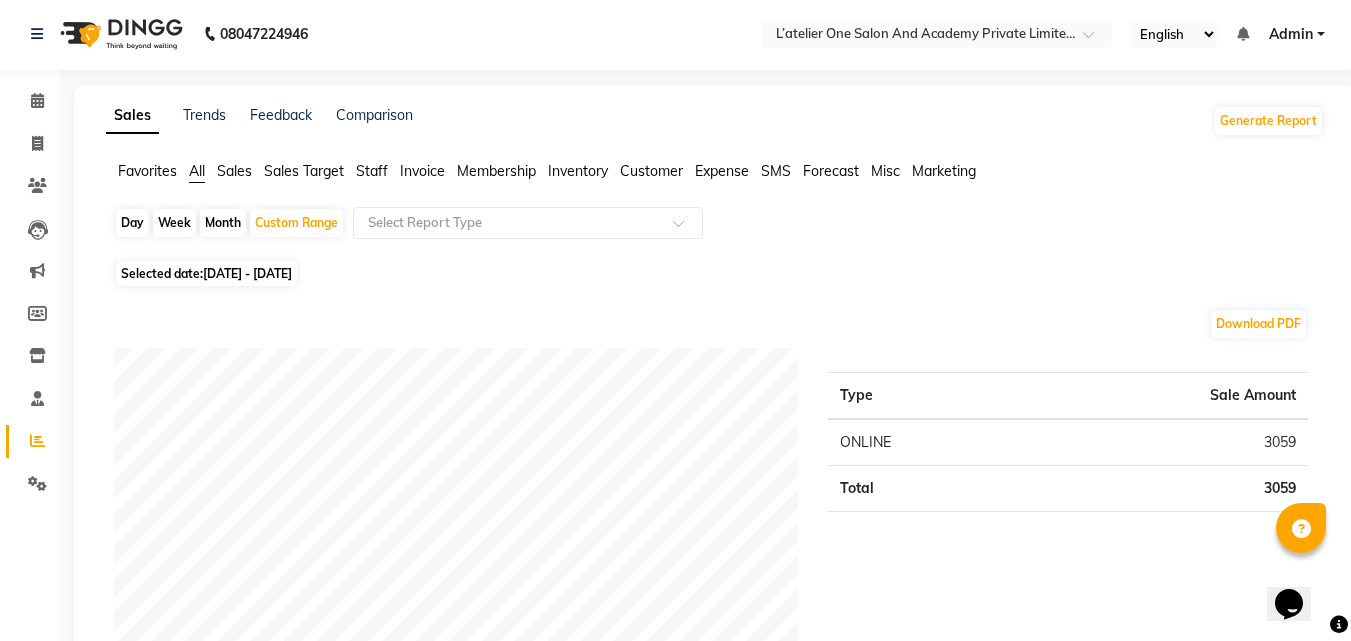 click on "[DATE] - [DATE]" 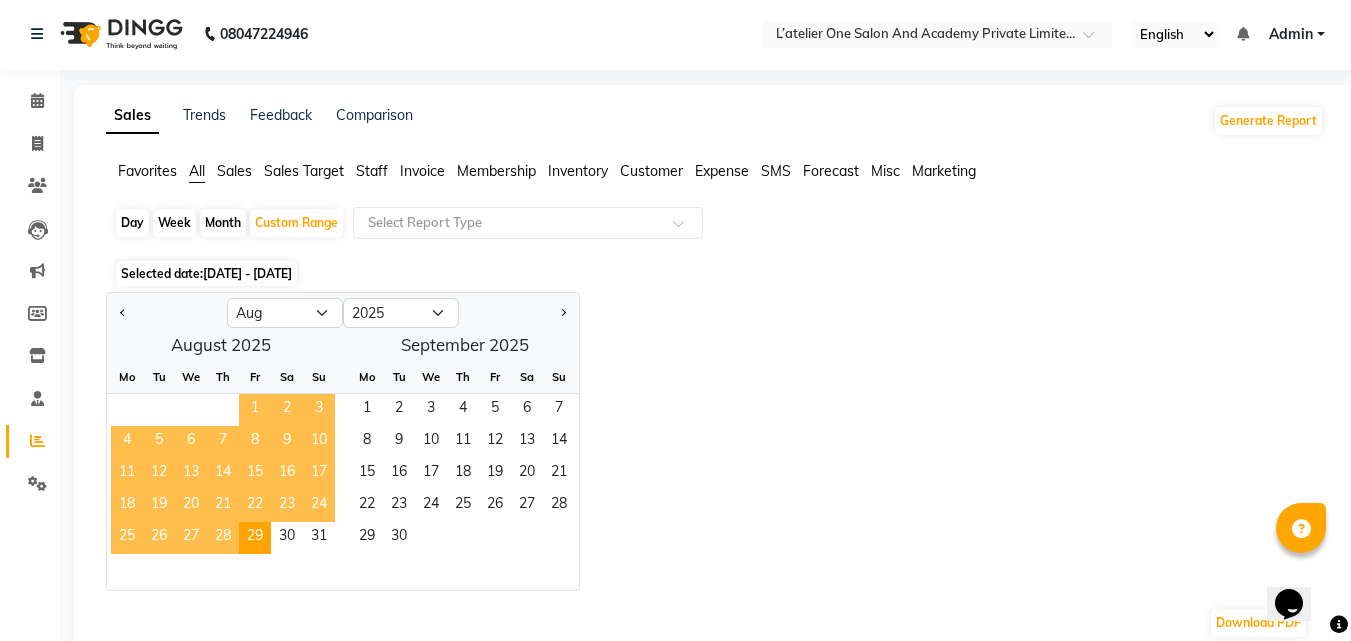 click on "1" 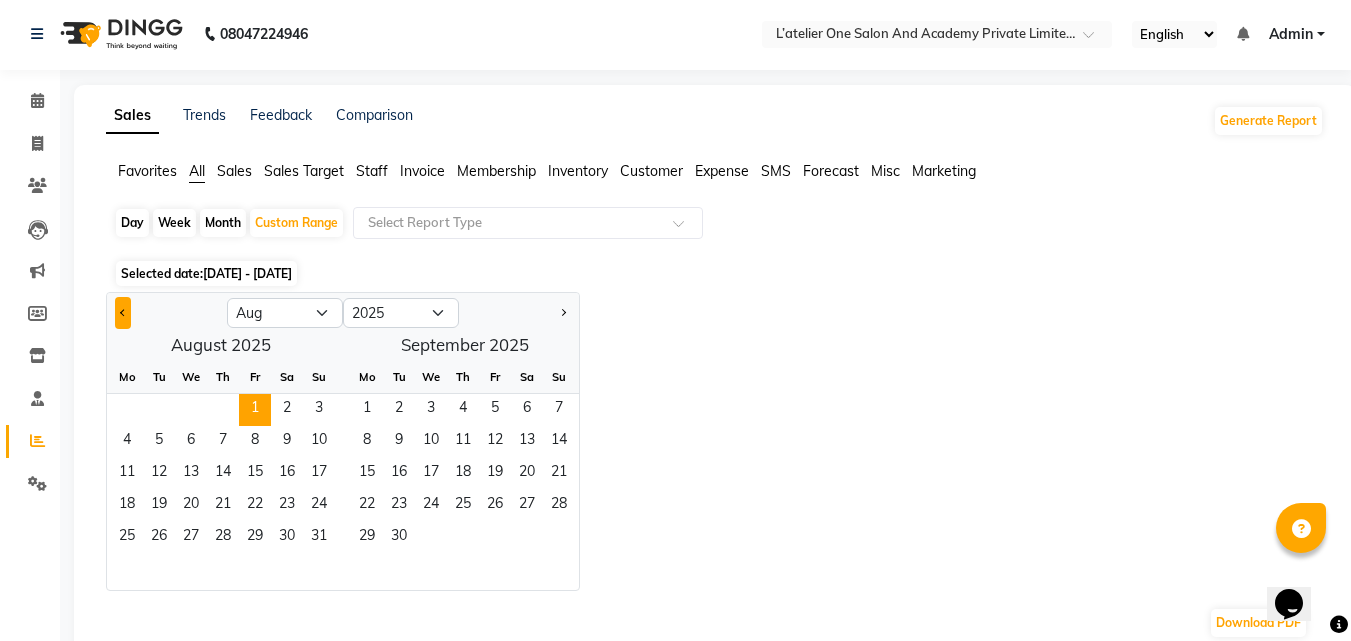 click 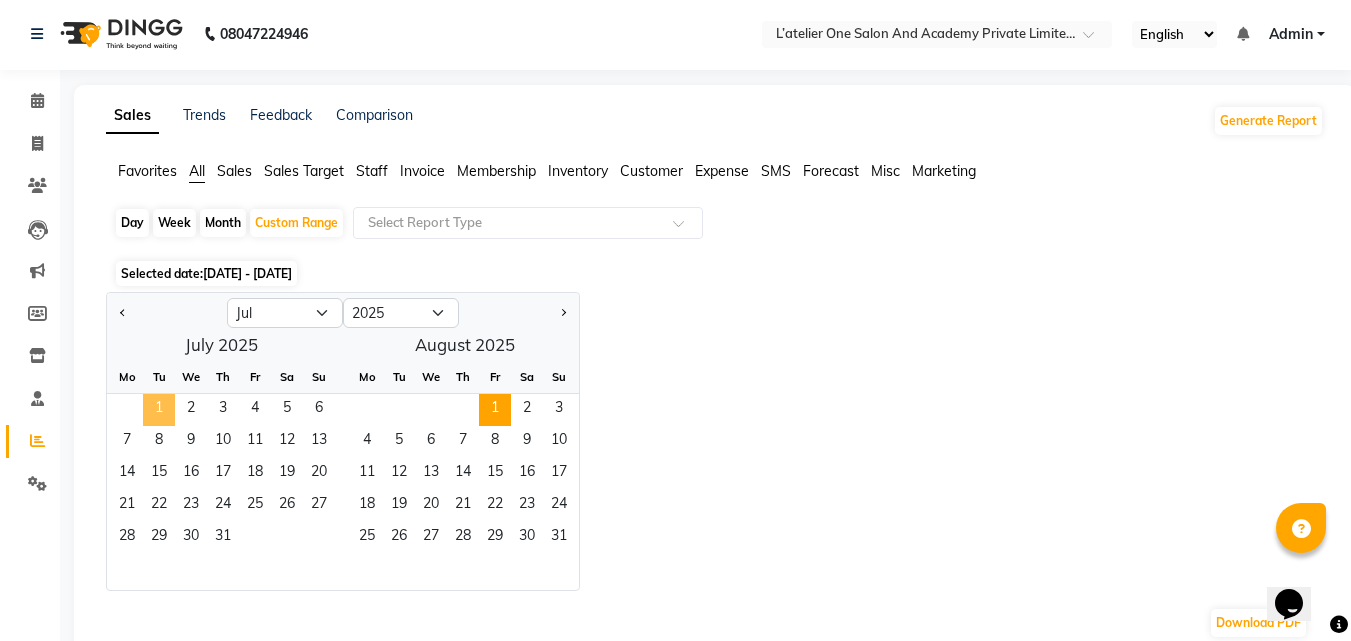 click on "1" 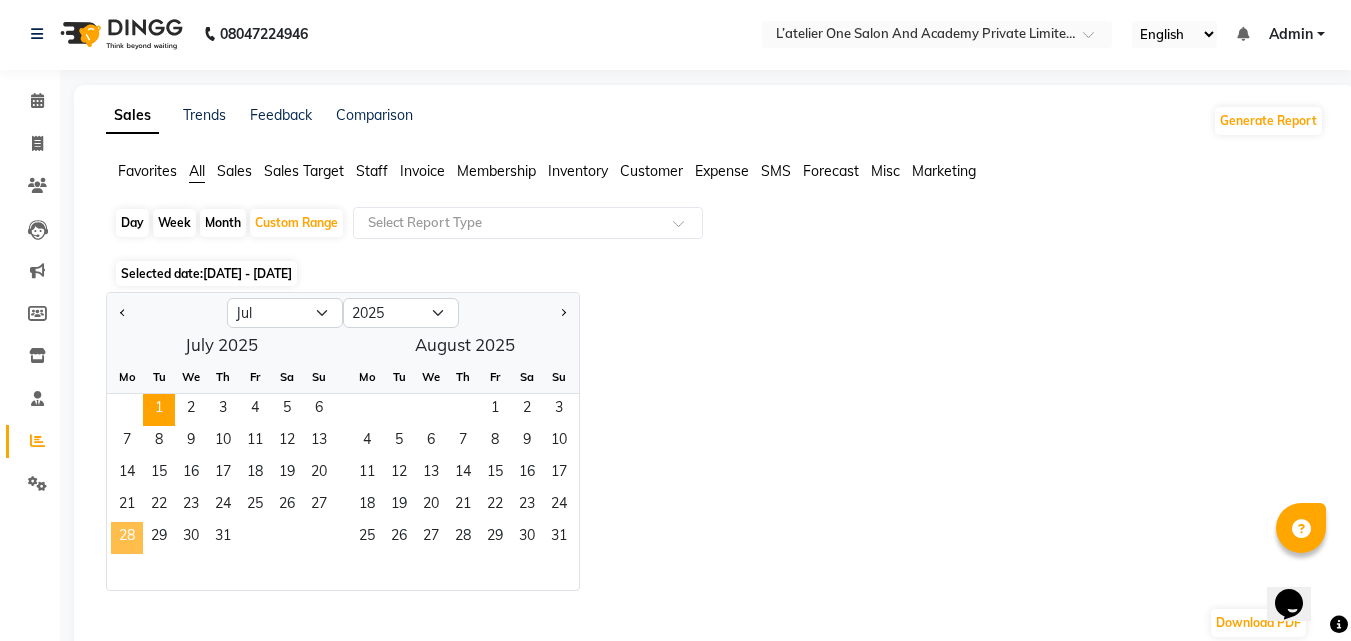 click on "28" 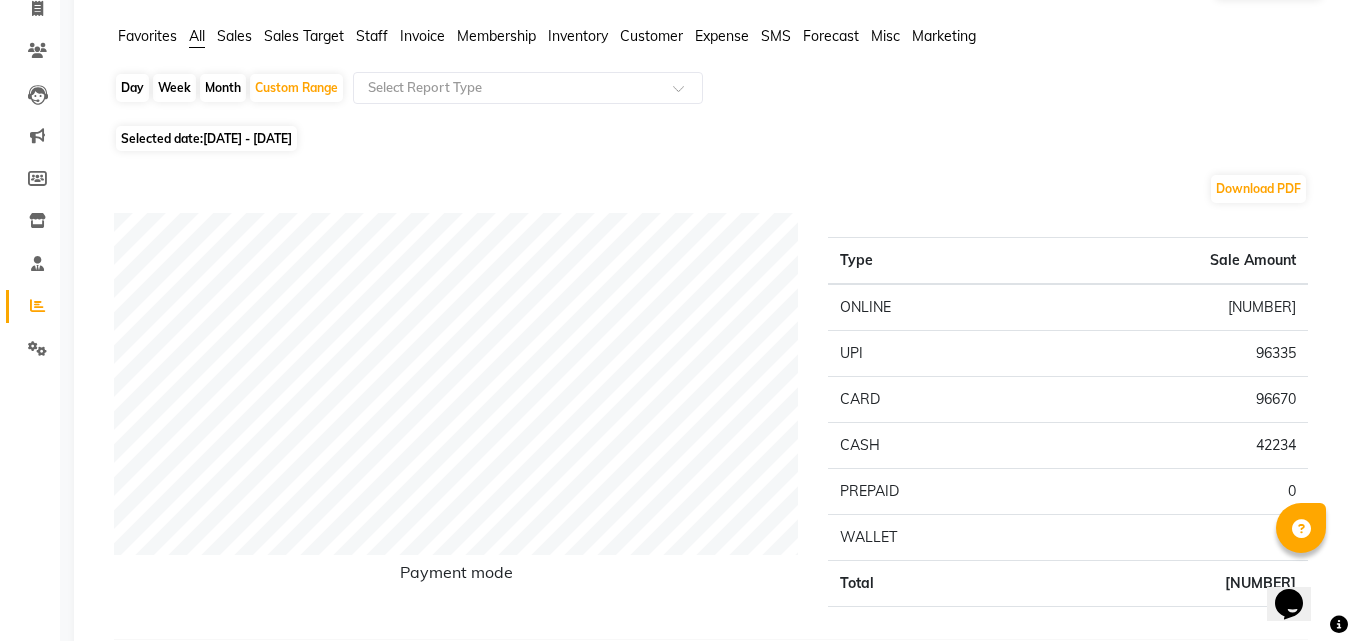 scroll, scrollTop: 136, scrollLeft: 0, axis: vertical 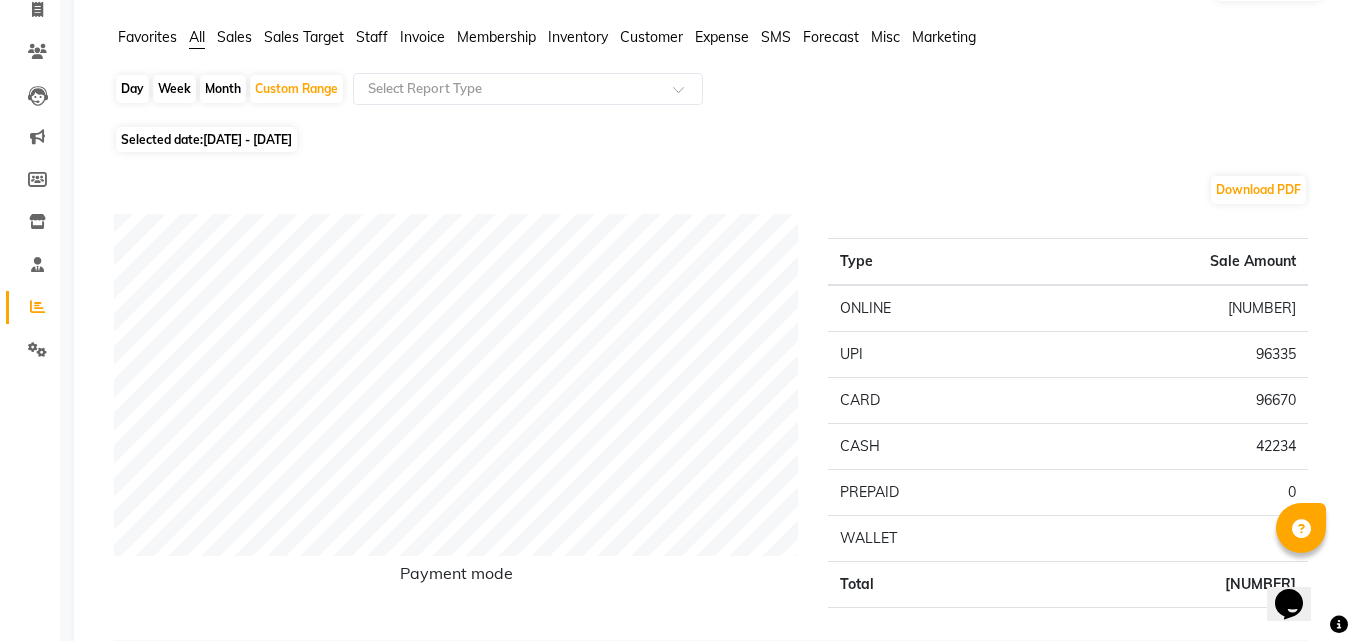 click on "[DATE] - [DATE]" 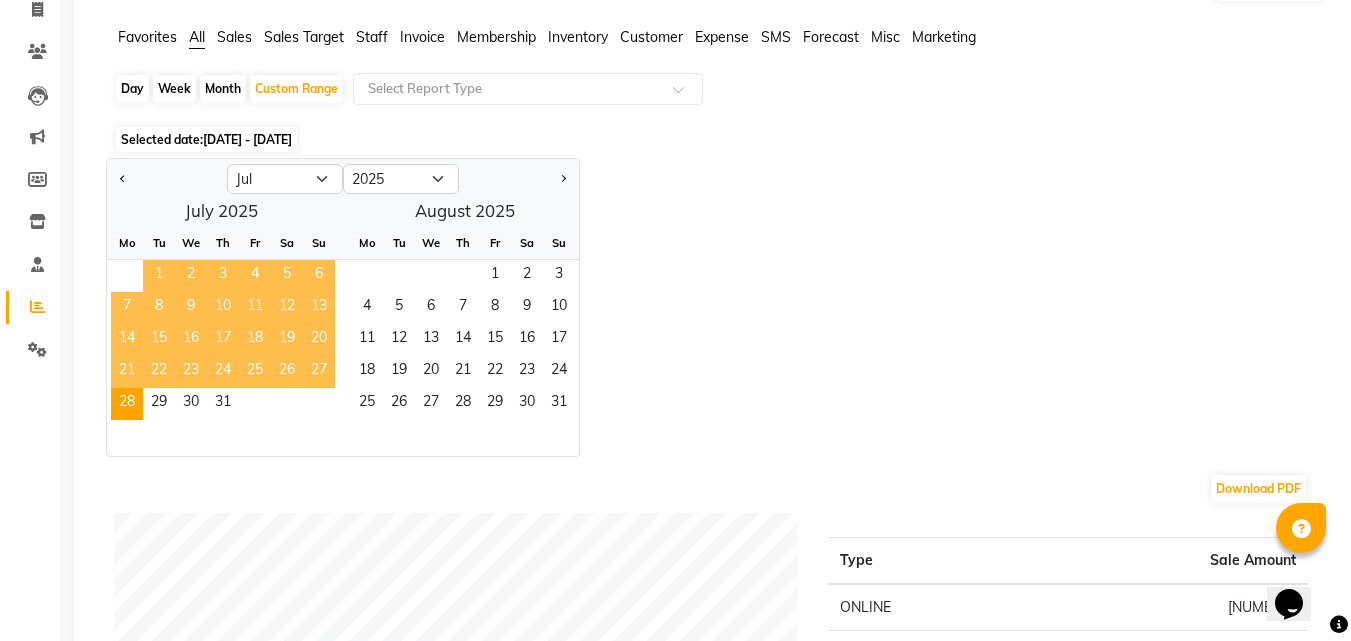 click on "1" 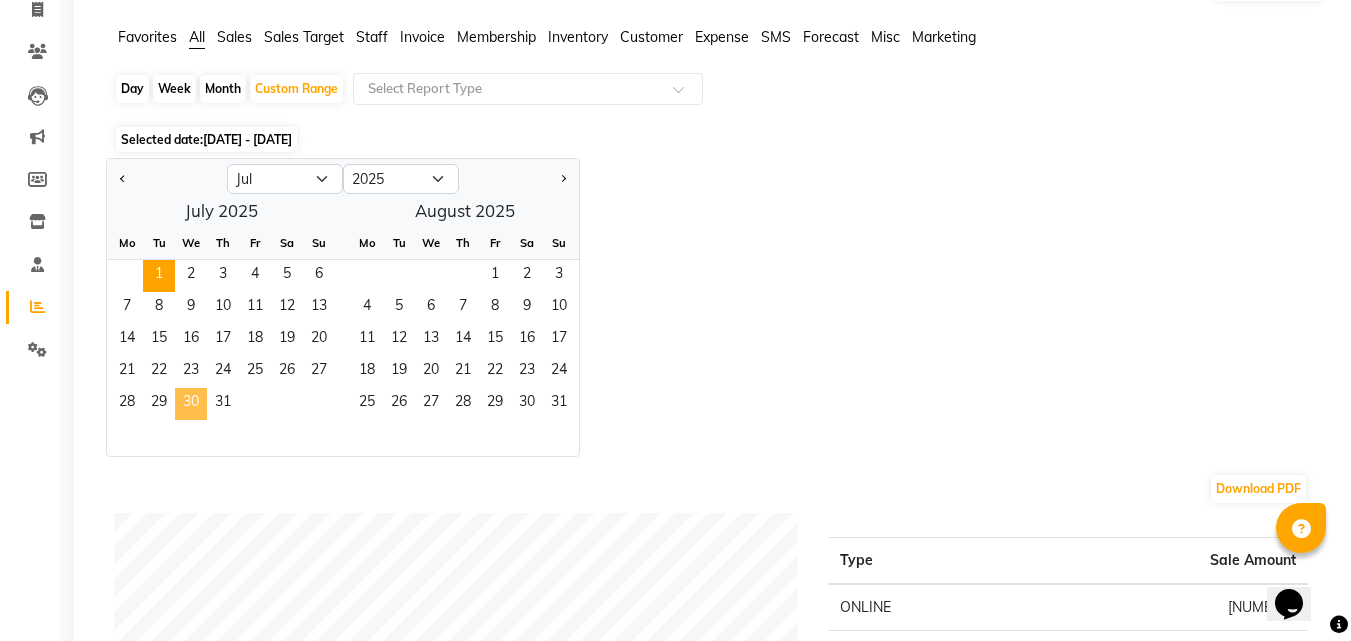 click on "30" 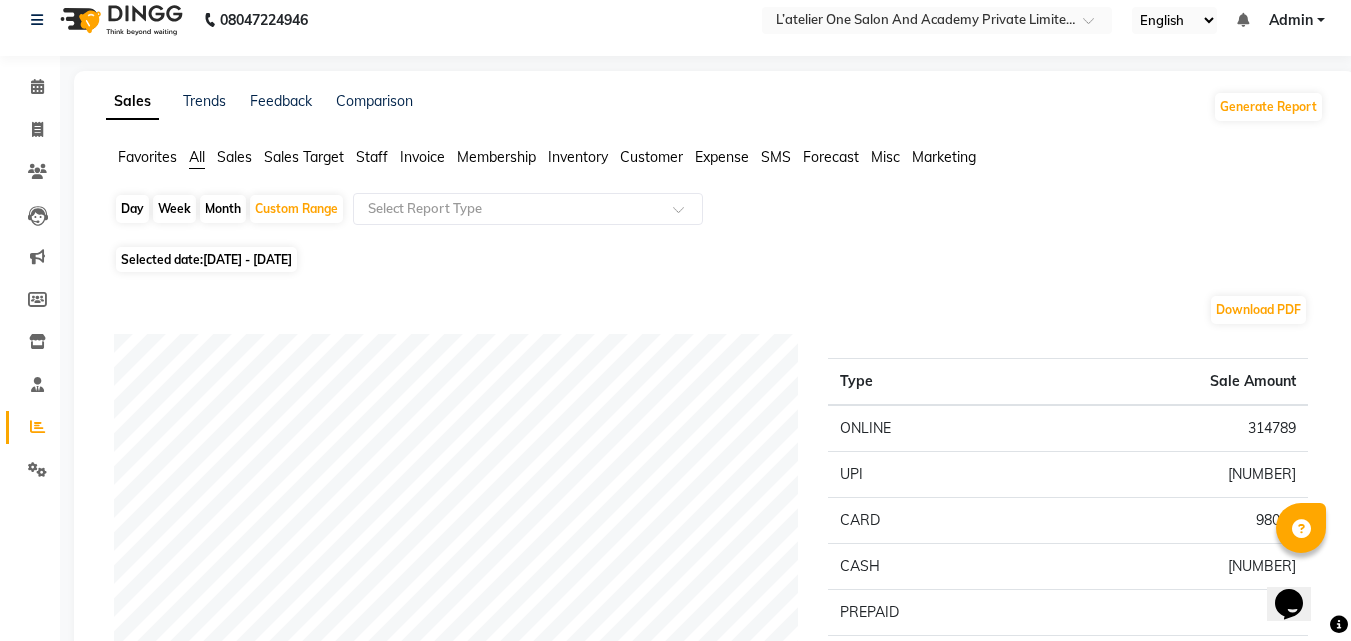 scroll, scrollTop: 0, scrollLeft: 0, axis: both 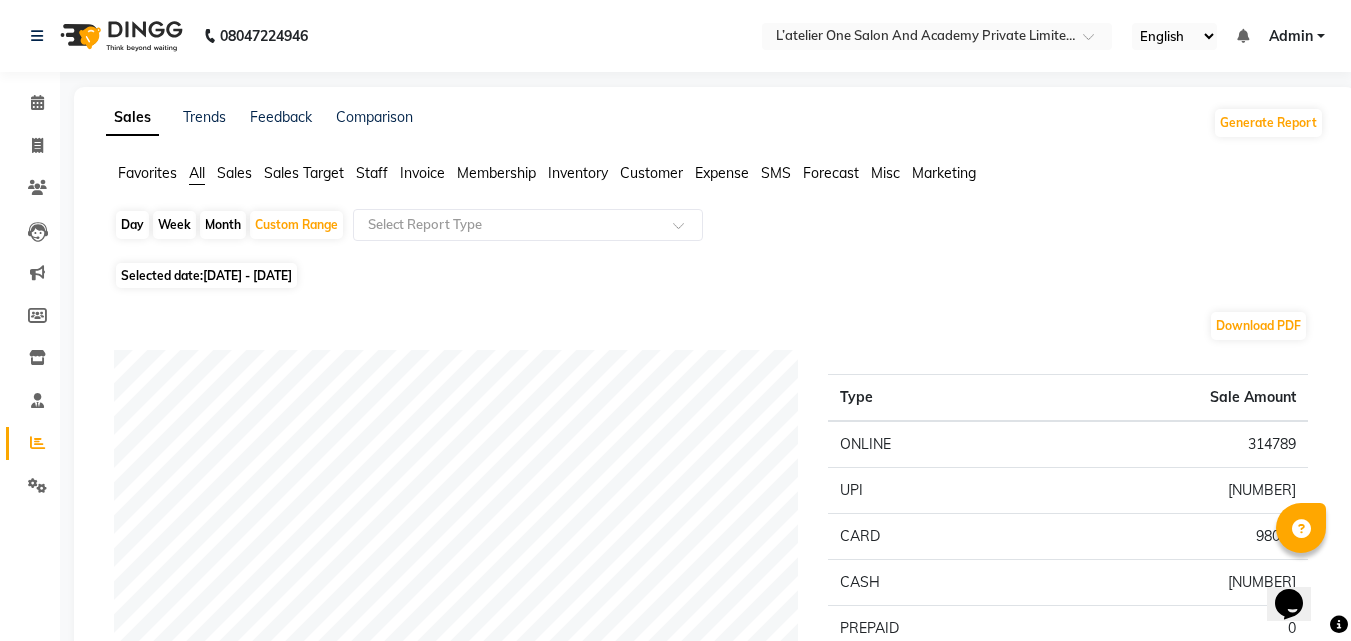 click on "[DATE] - [DATE]" 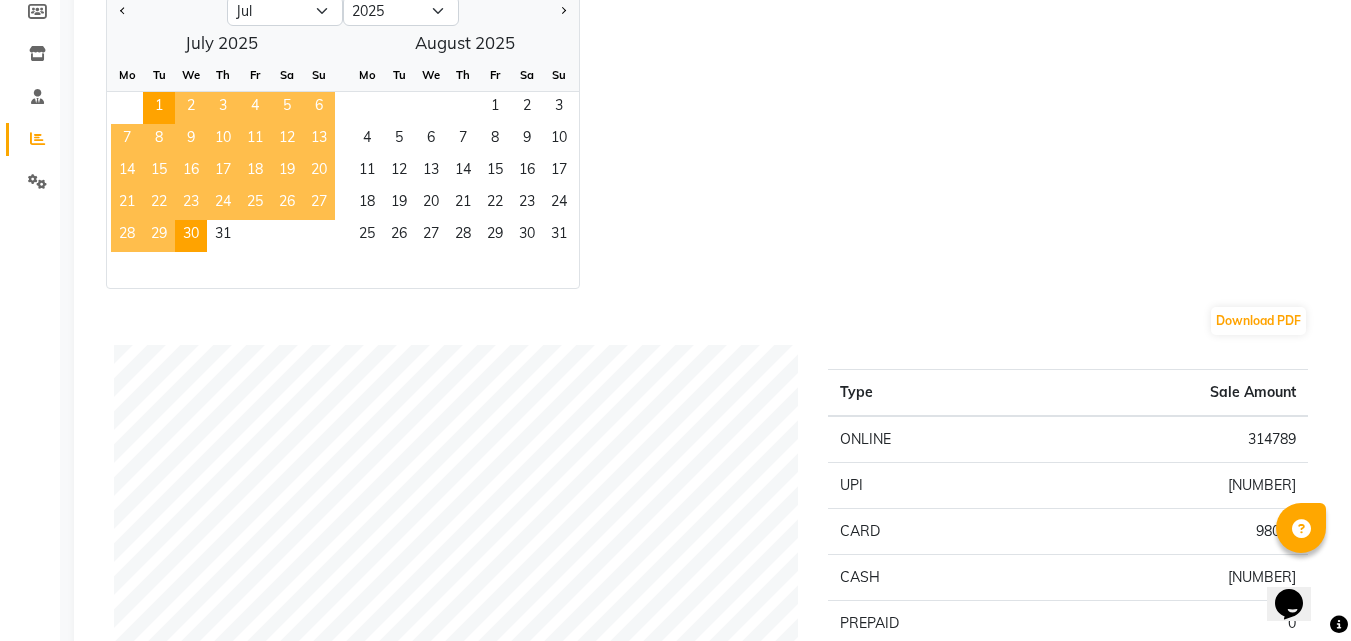 scroll, scrollTop: 284, scrollLeft: 0, axis: vertical 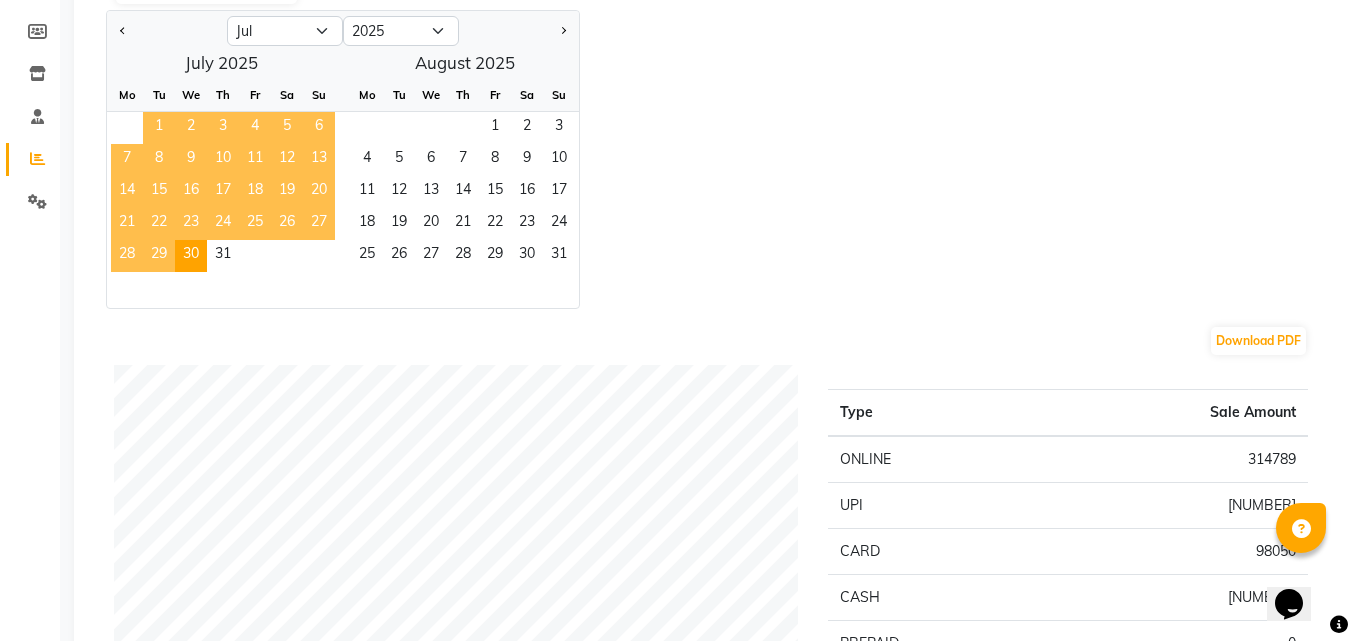 click on "1" 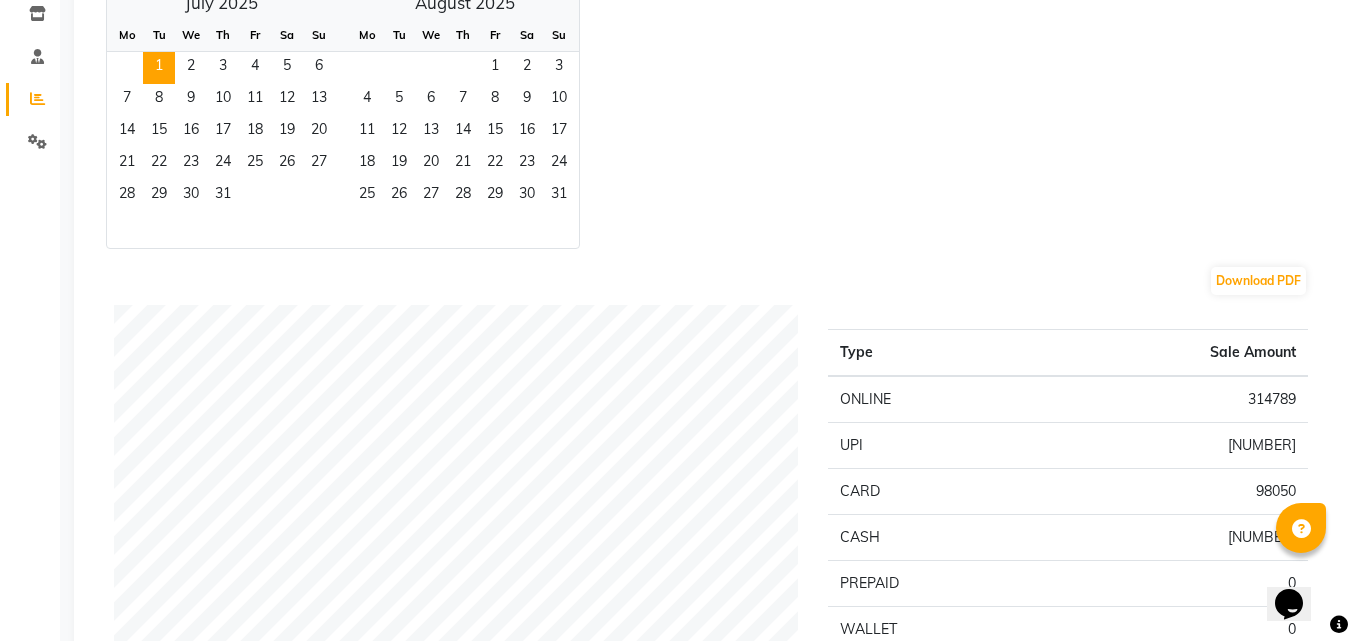 scroll, scrollTop: 244, scrollLeft: 0, axis: vertical 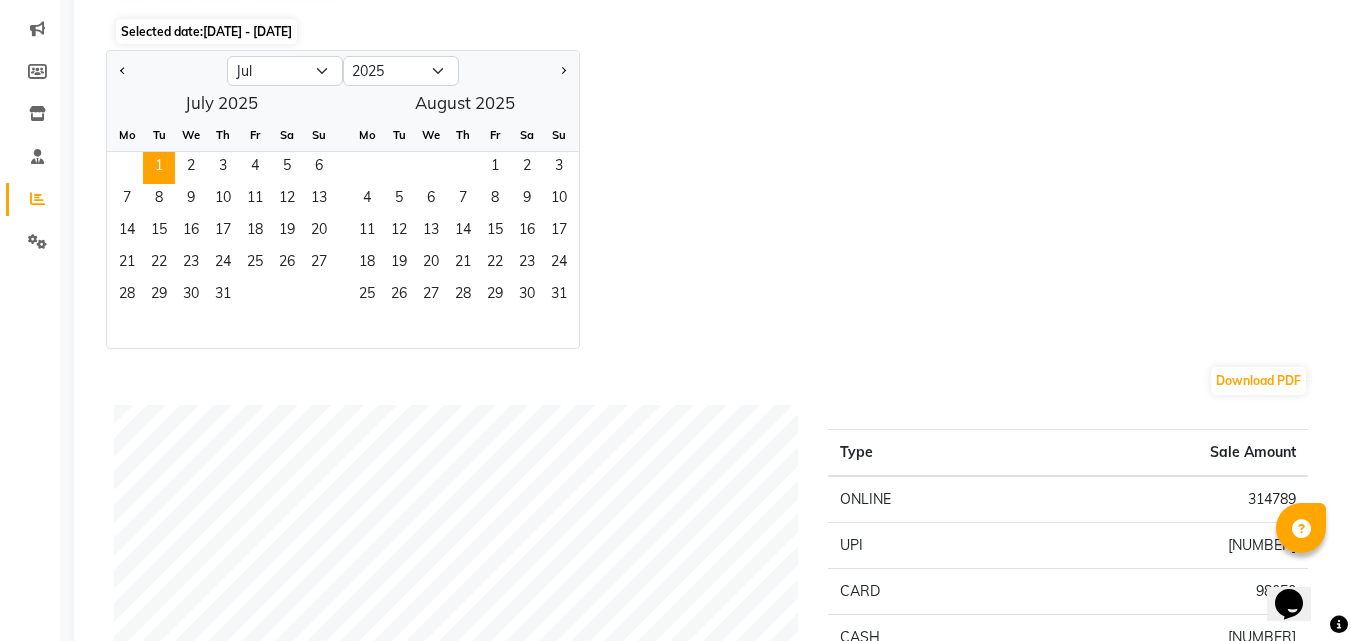 click on "Mo Tu We Th Fr Sa Su" 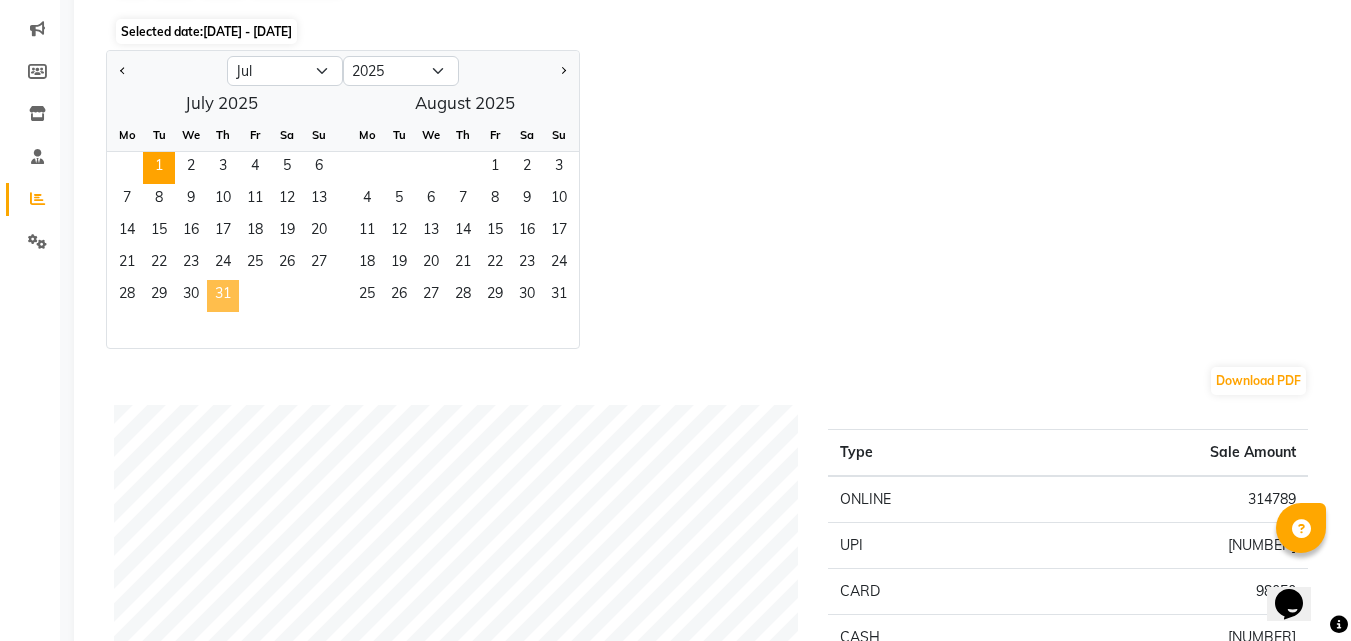 click on "31" 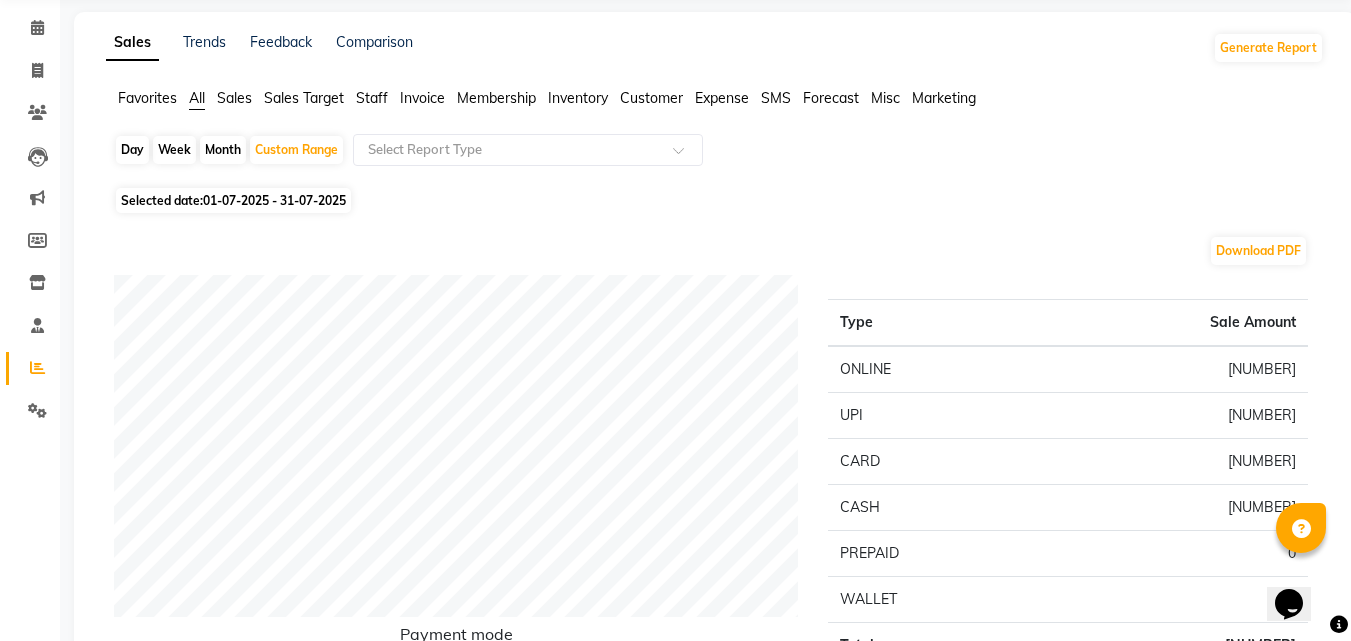 scroll, scrollTop: 73, scrollLeft: 0, axis: vertical 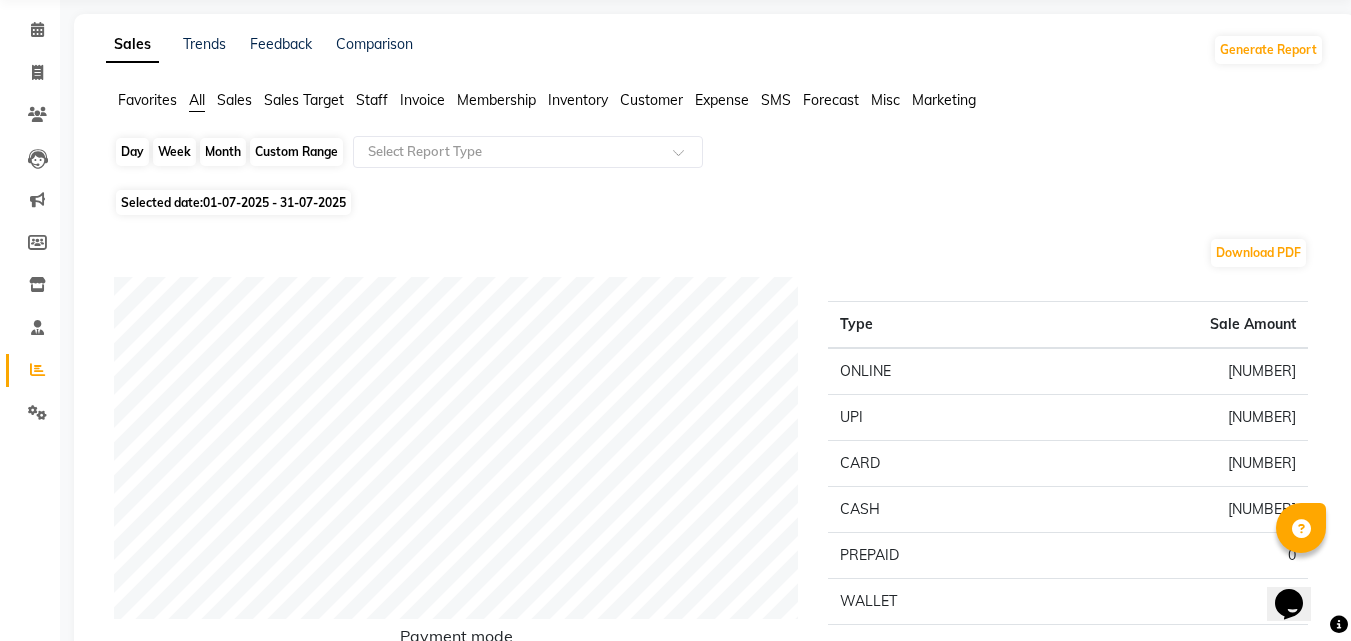click on "Custom Range" 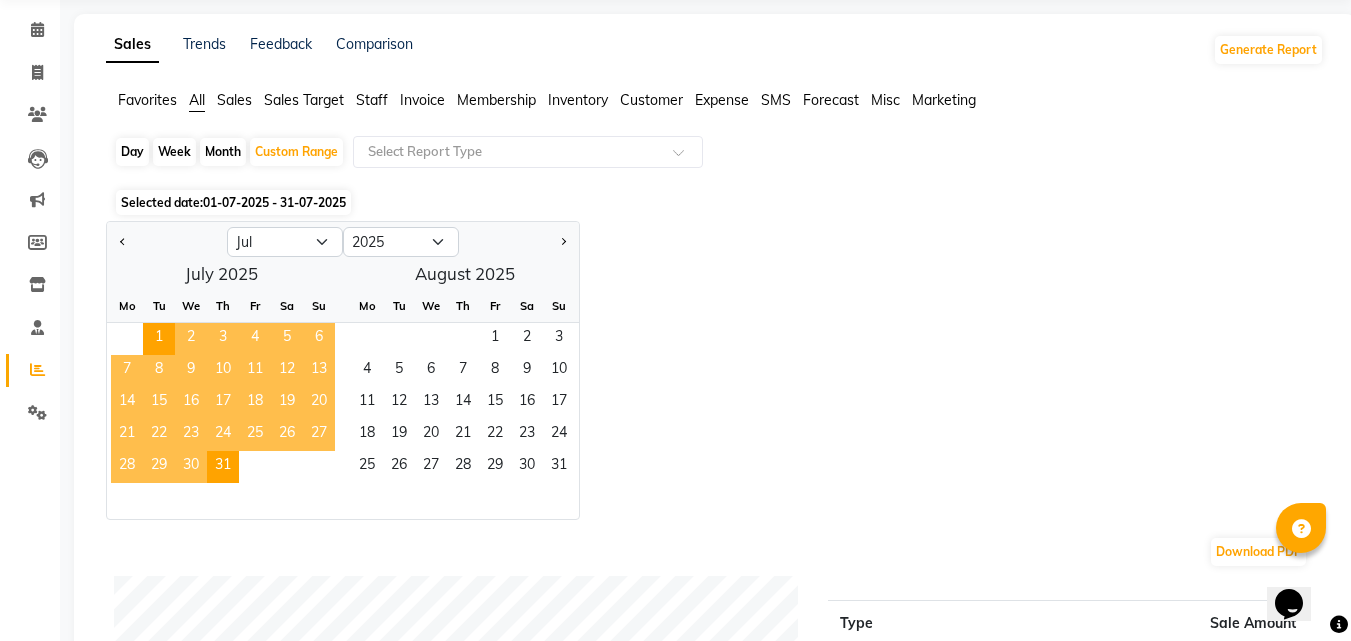 click on "Month" 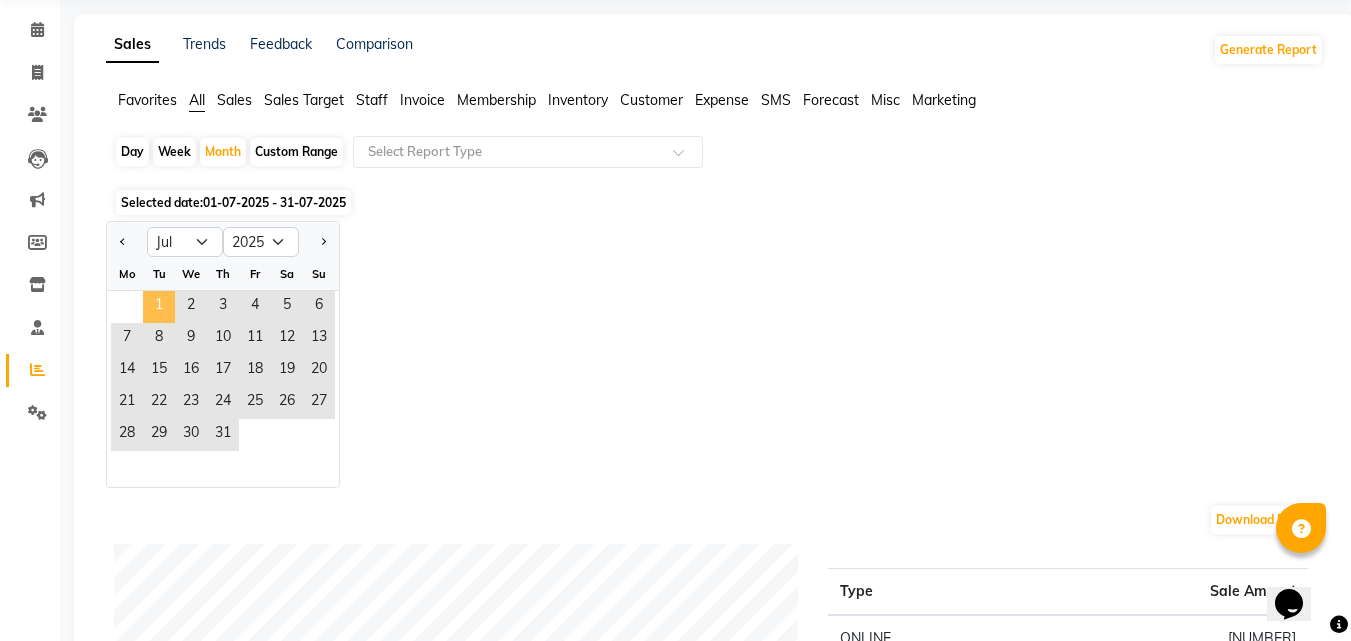 click on "1" 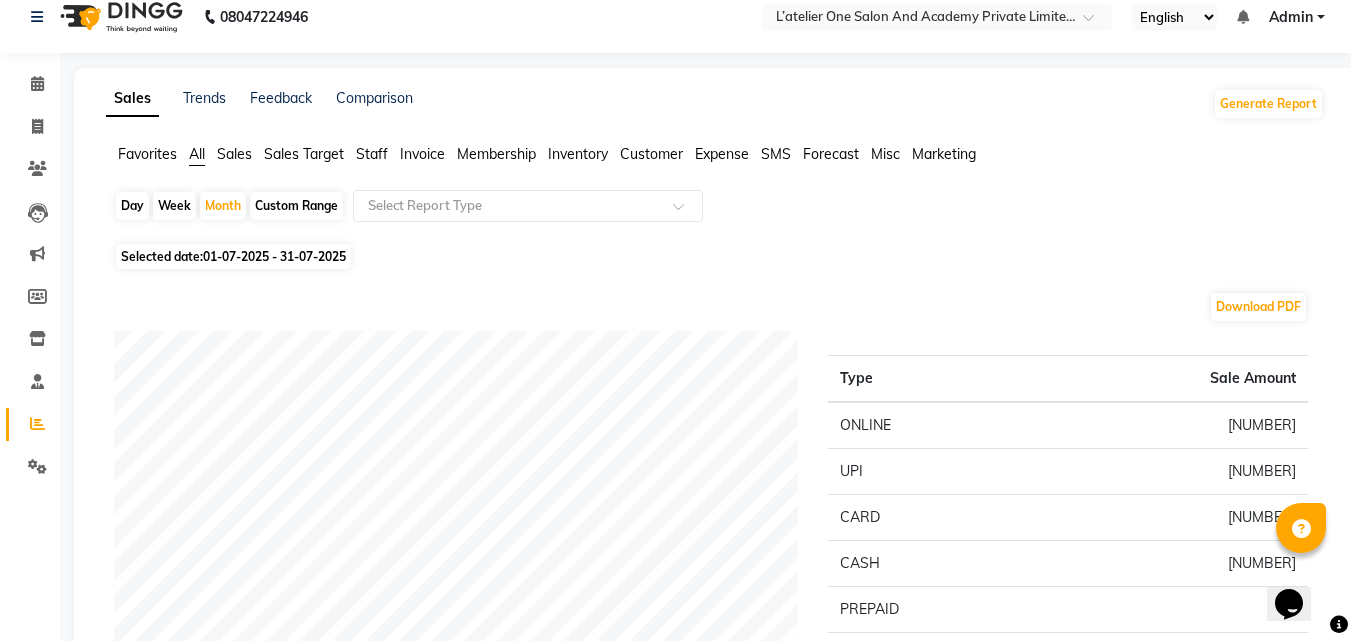 scroll, scrollTop: 0, scrollLeft: 0, axis: both 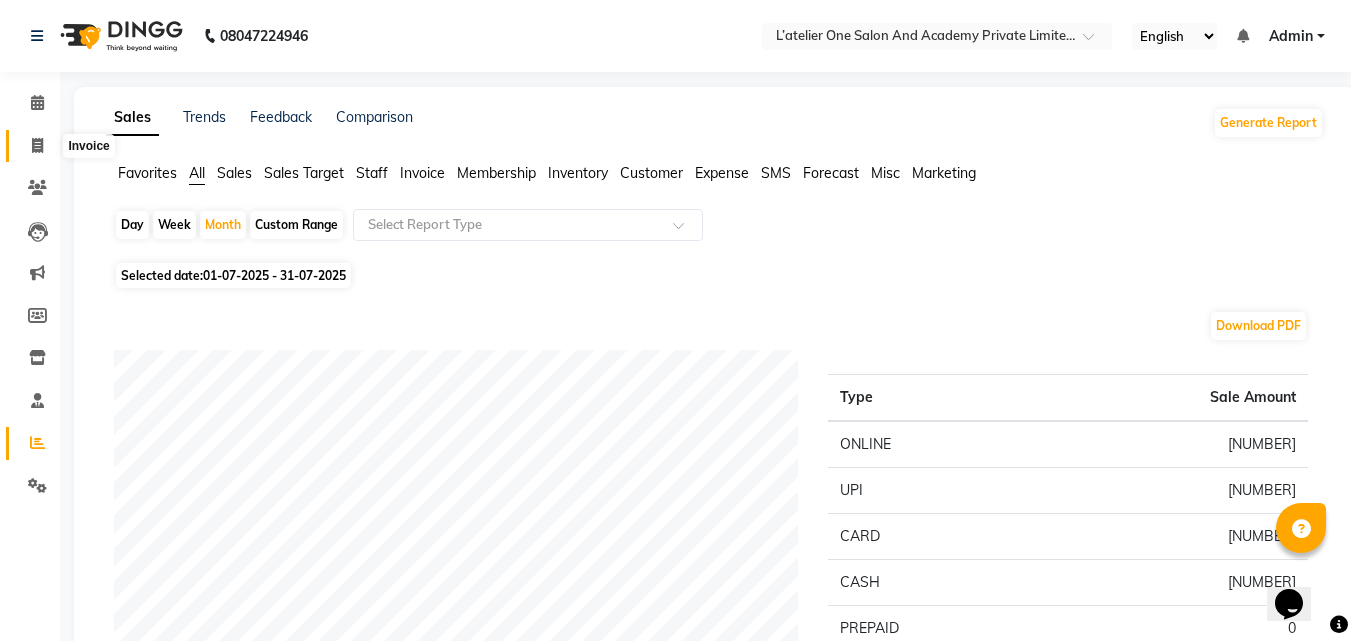 click 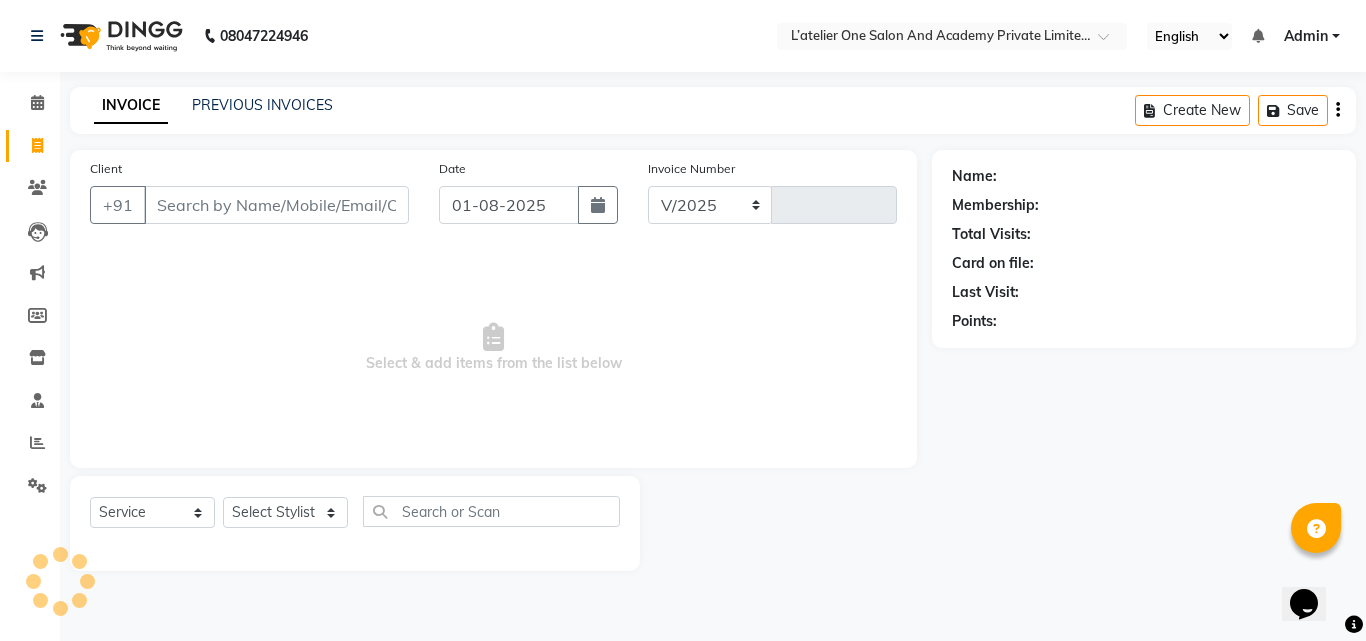 select on "6939" 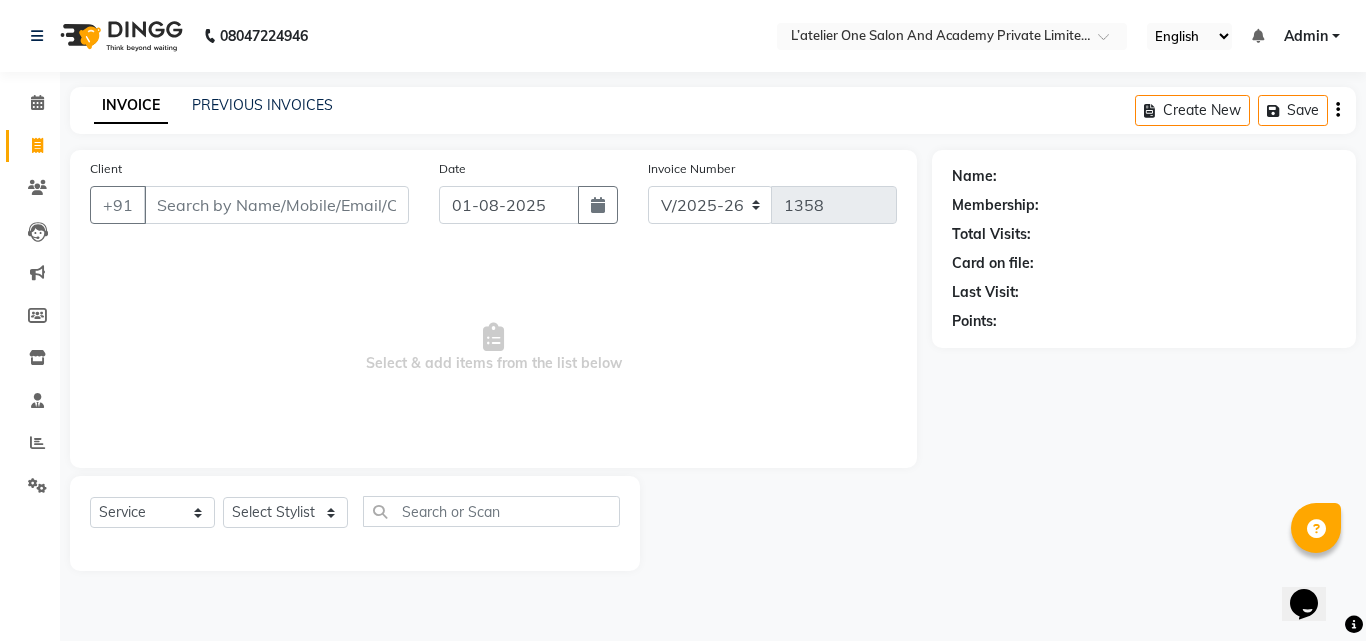 click on "08047224946 Select Location × L’atelier One Salon And Academy Private Limited, Balewadi English ENGLISH Español العربية मराठी हिंदी ગુજરાતી தமிழ் 中文 Notifications nothing to show Admin Manage Profile Change Password Sign out  Version:3.15.11" 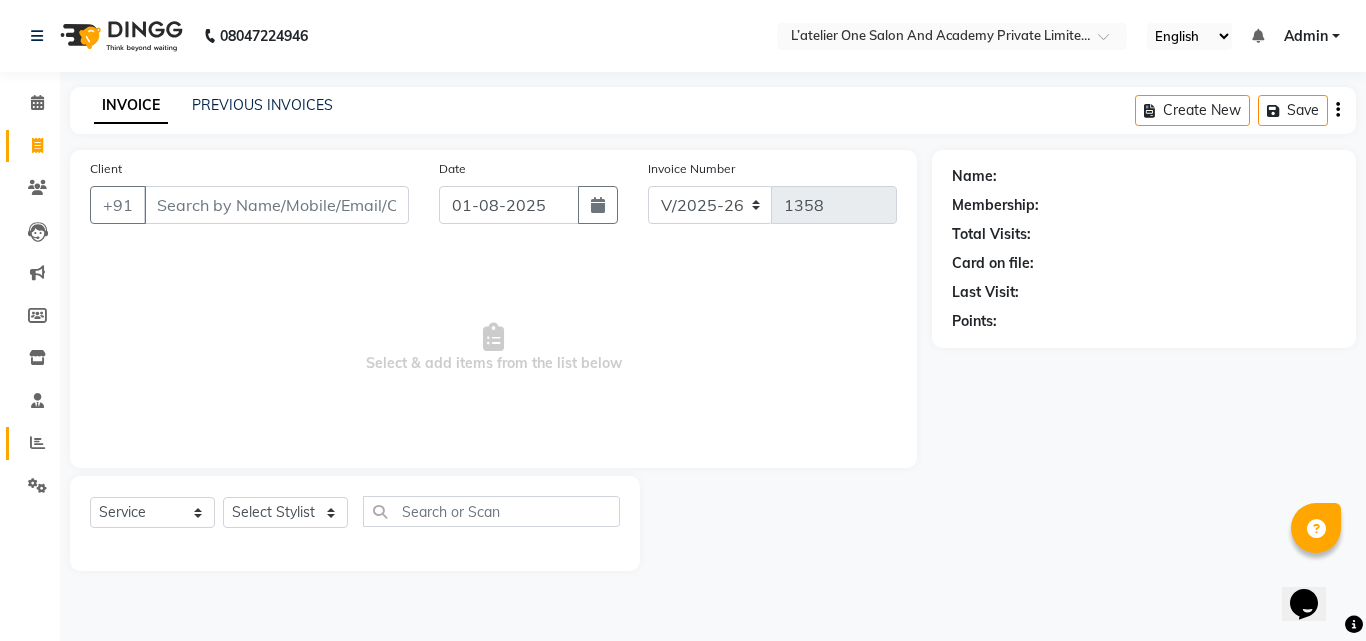 click on "Reports" 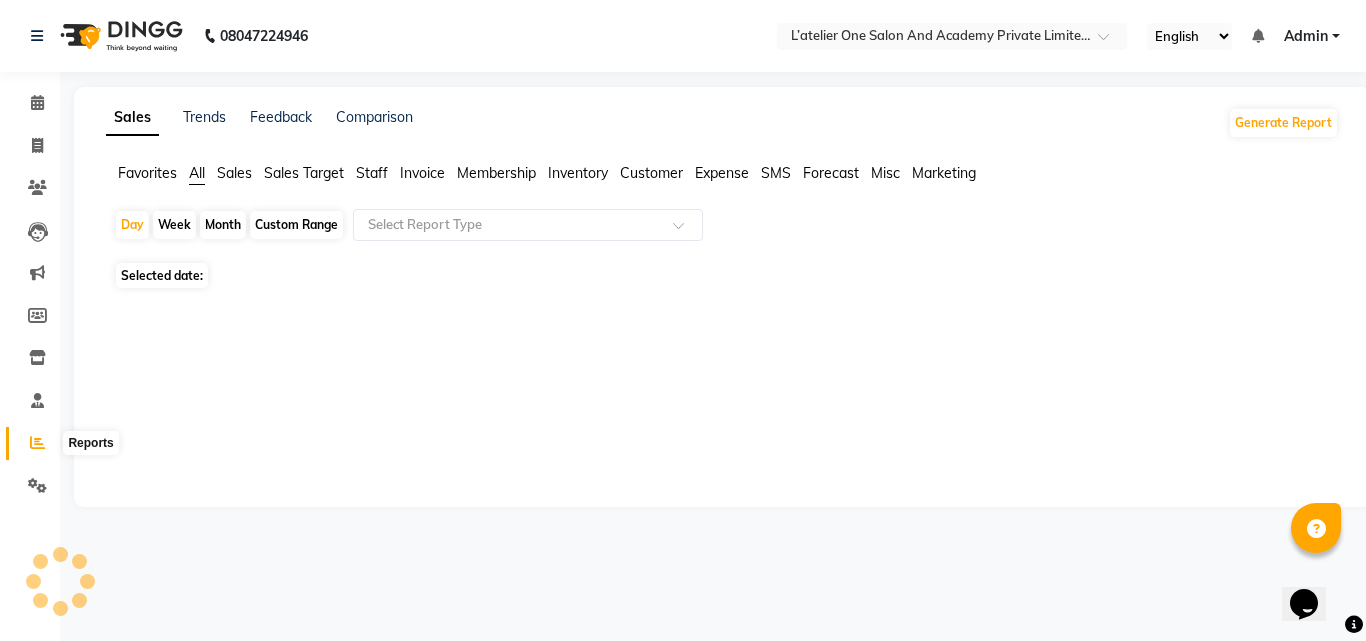 click 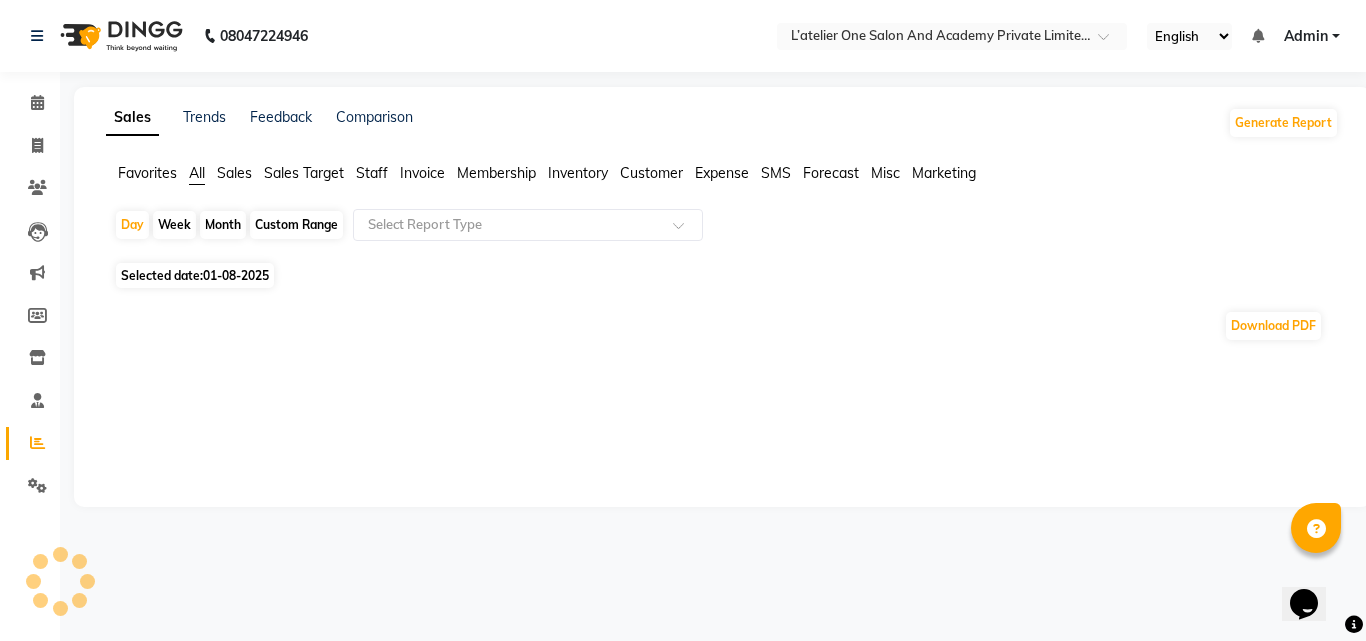 click on "Week" 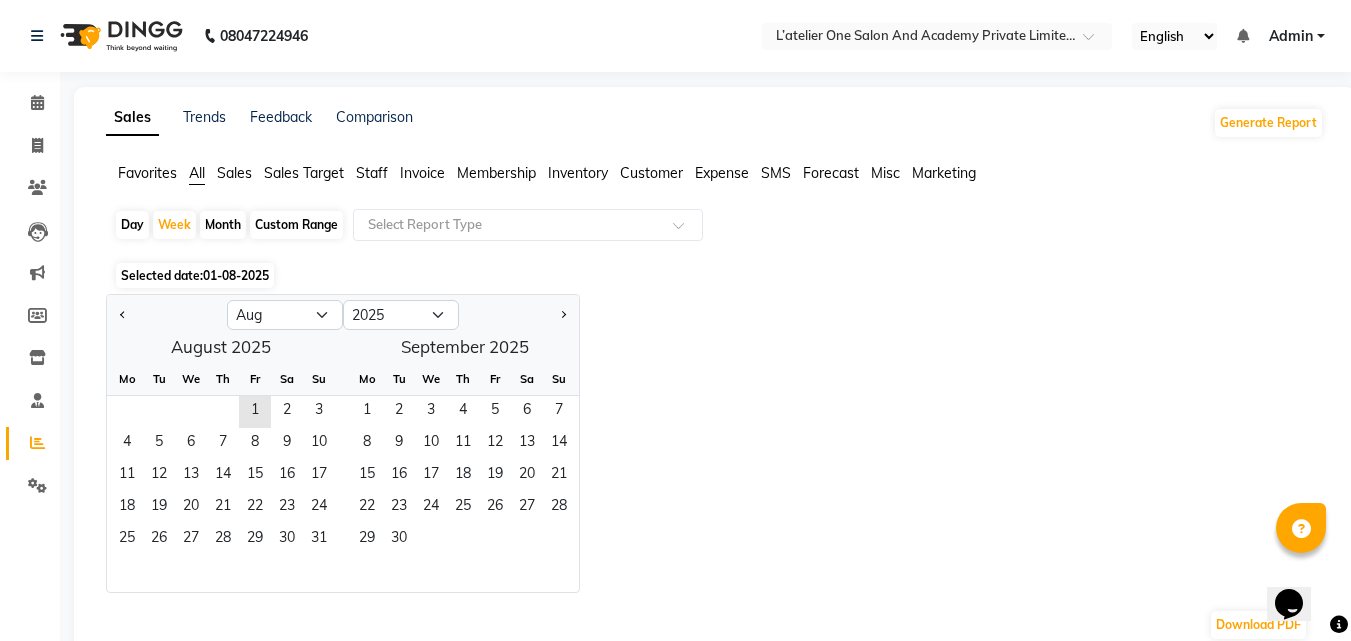 click on "Fr" 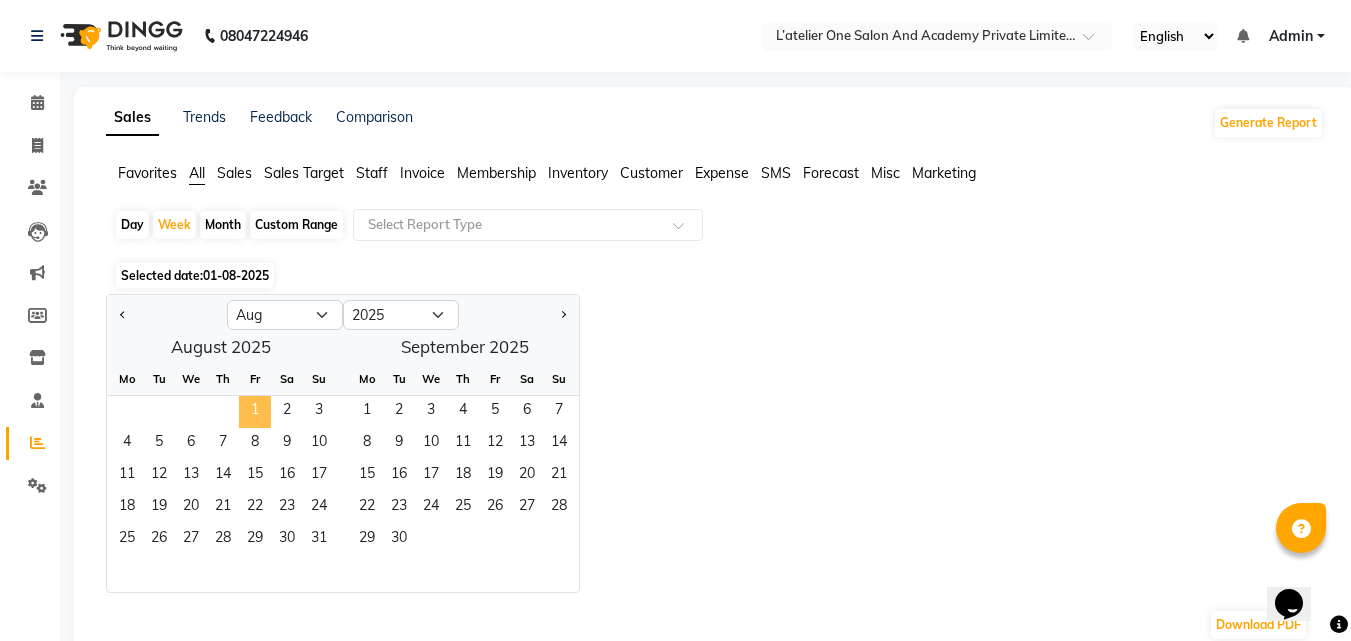 click on "1" 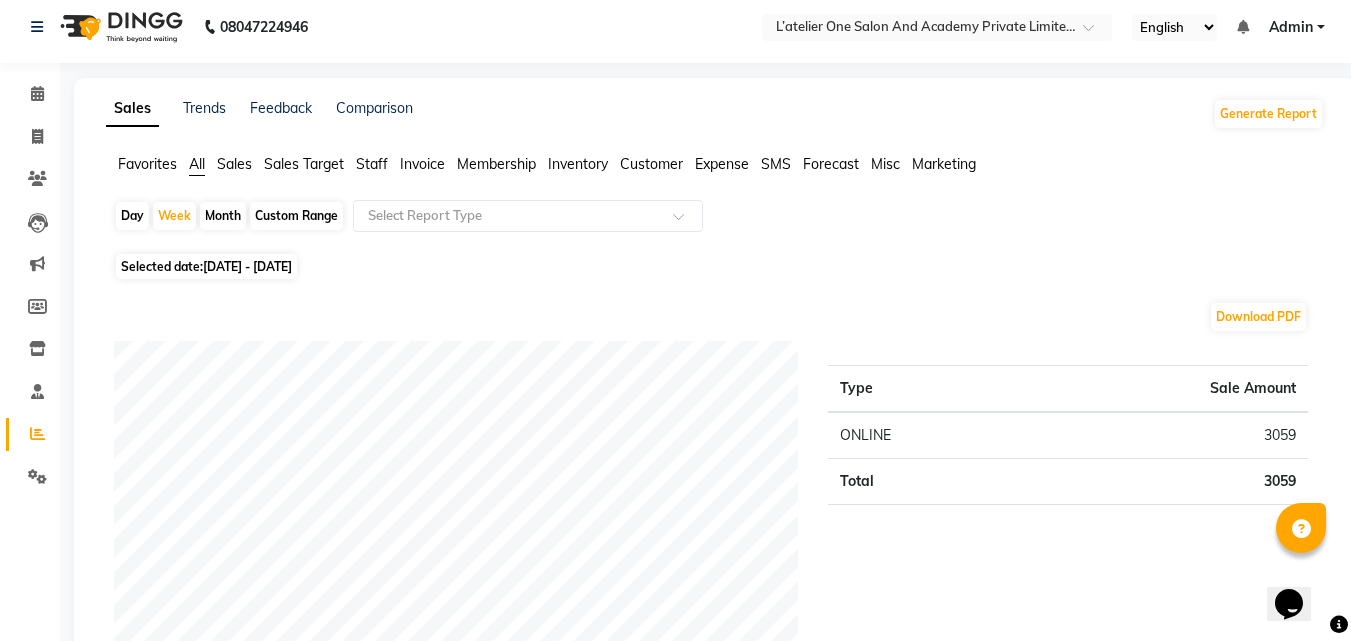 scroll, scrollTop: 0, scrollLeft: 0, axis: both 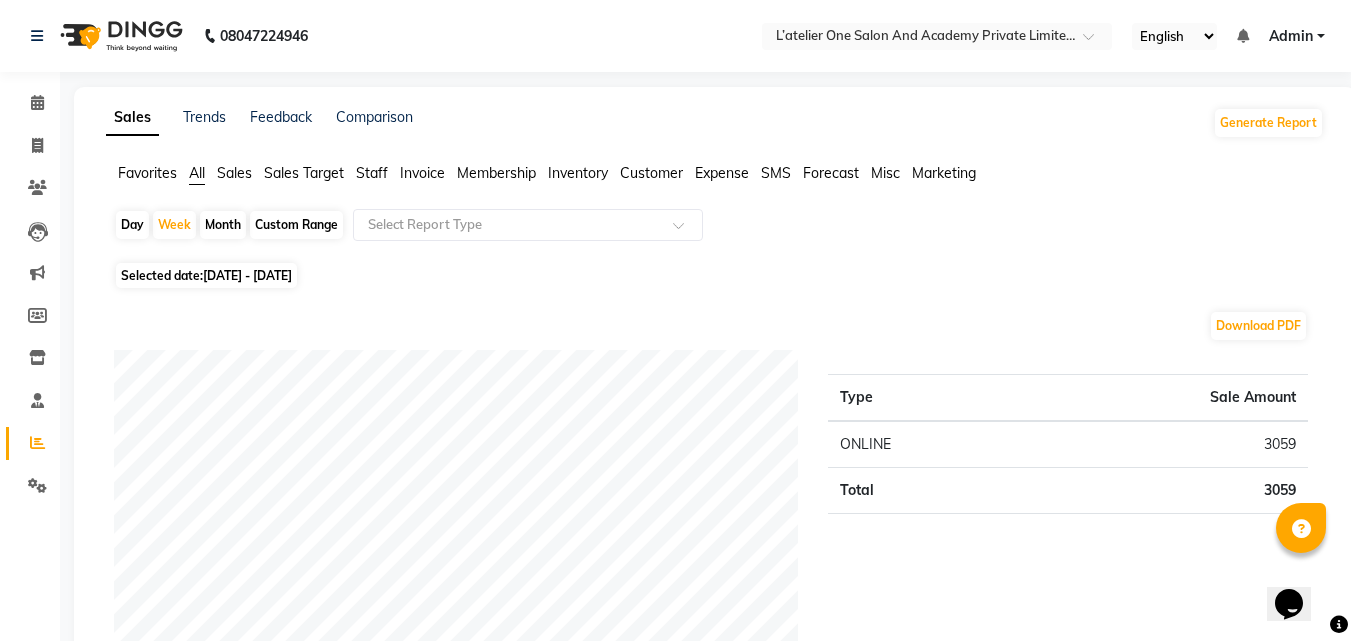 click on "Month" 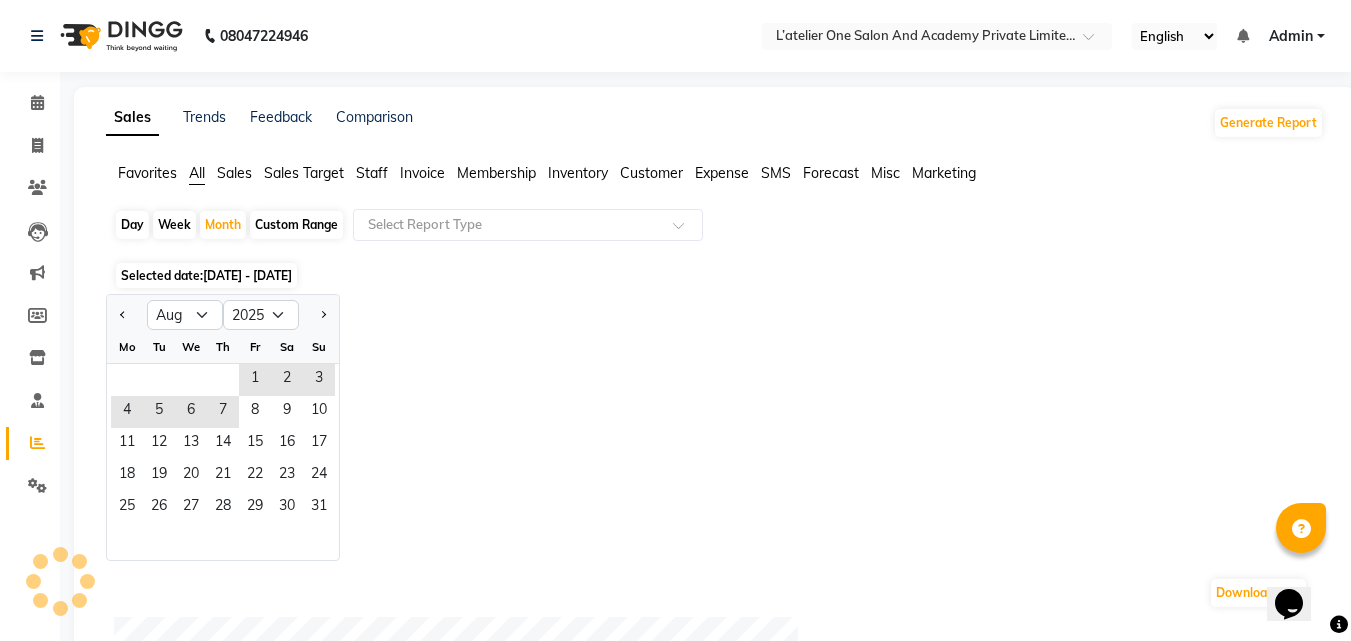click on "Fr" 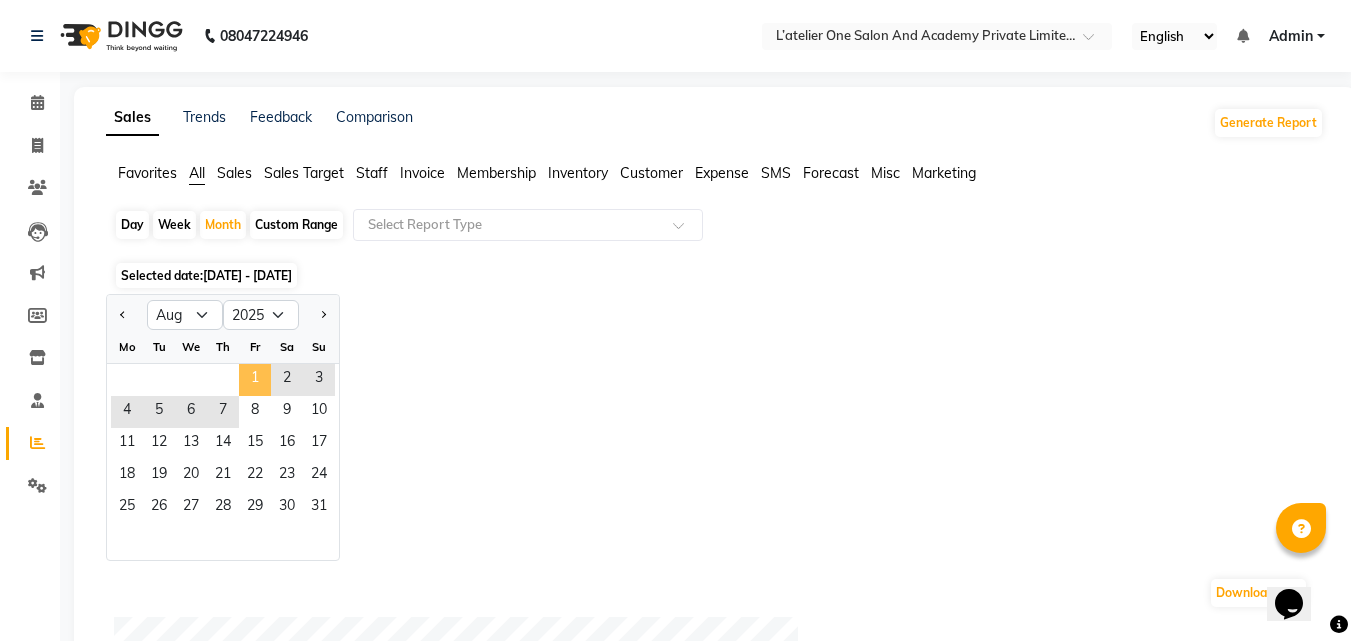 click on "1" 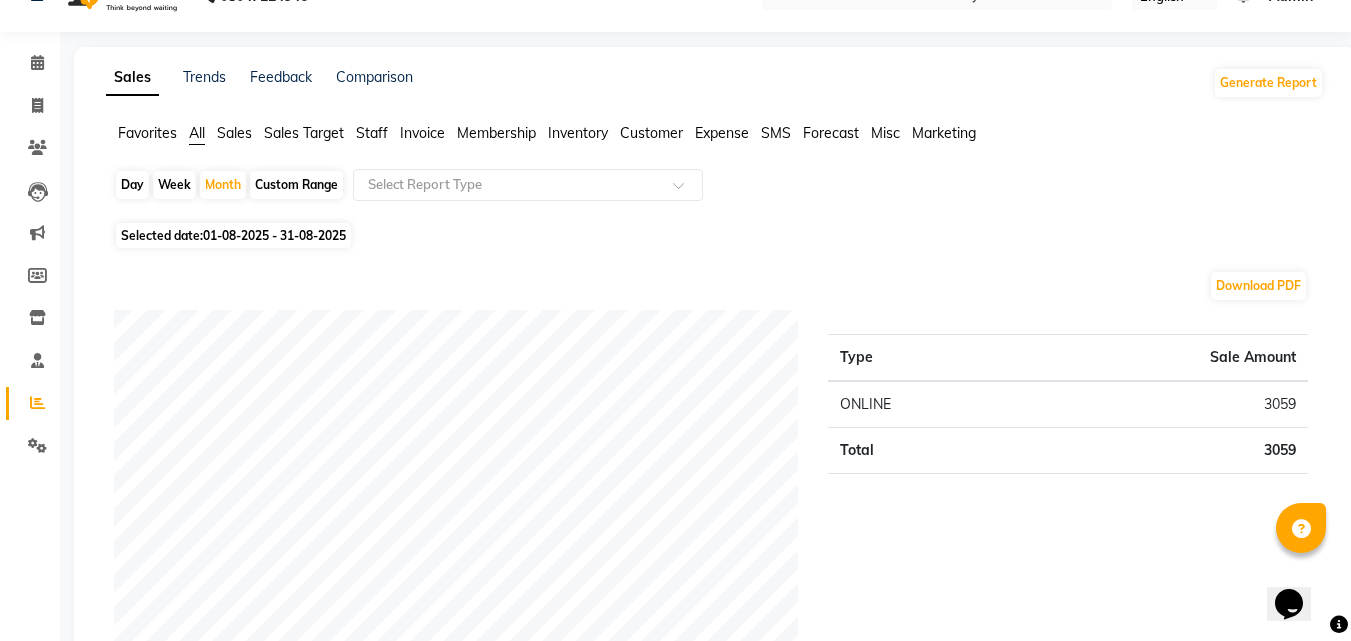 scroll, scrollTop: 0, scrollLeft: 0, axis: both 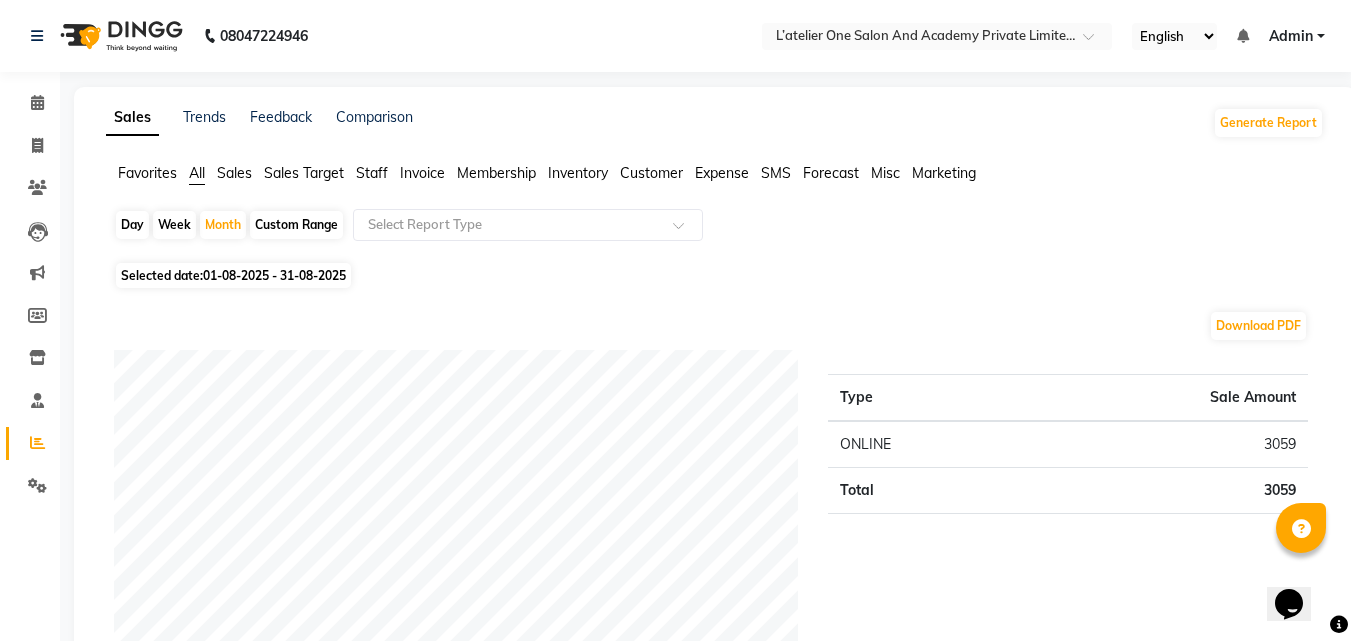 click on "Week" 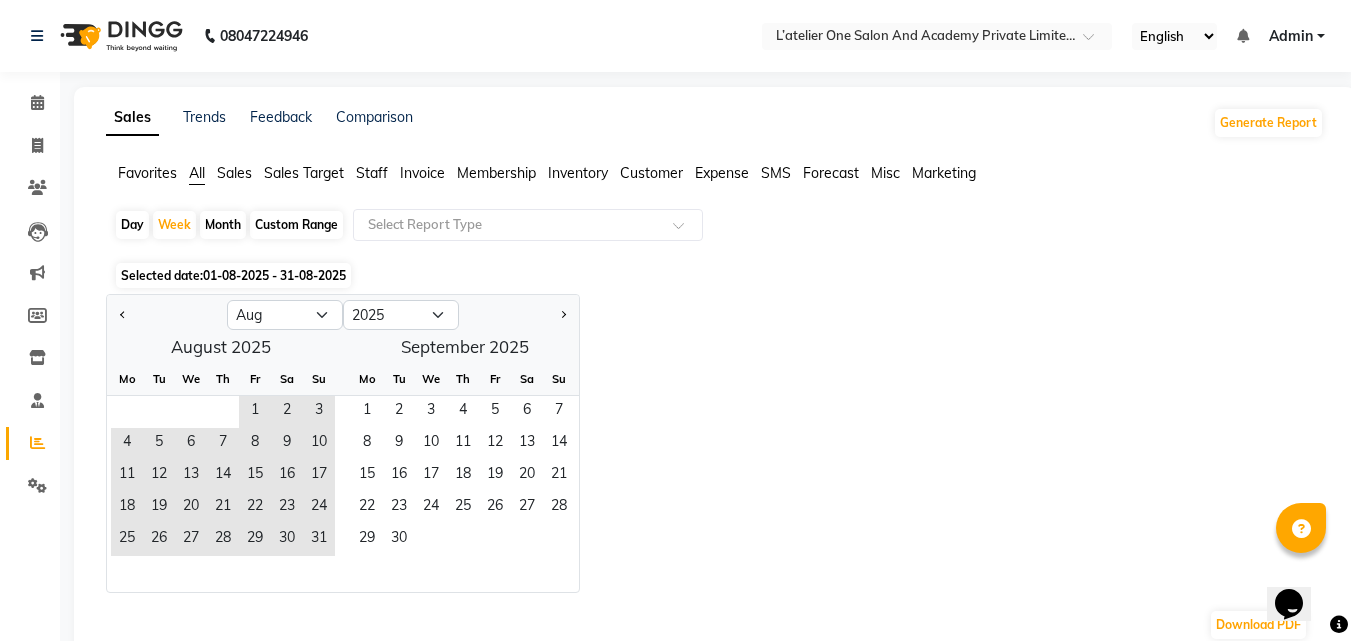 click on "Month" 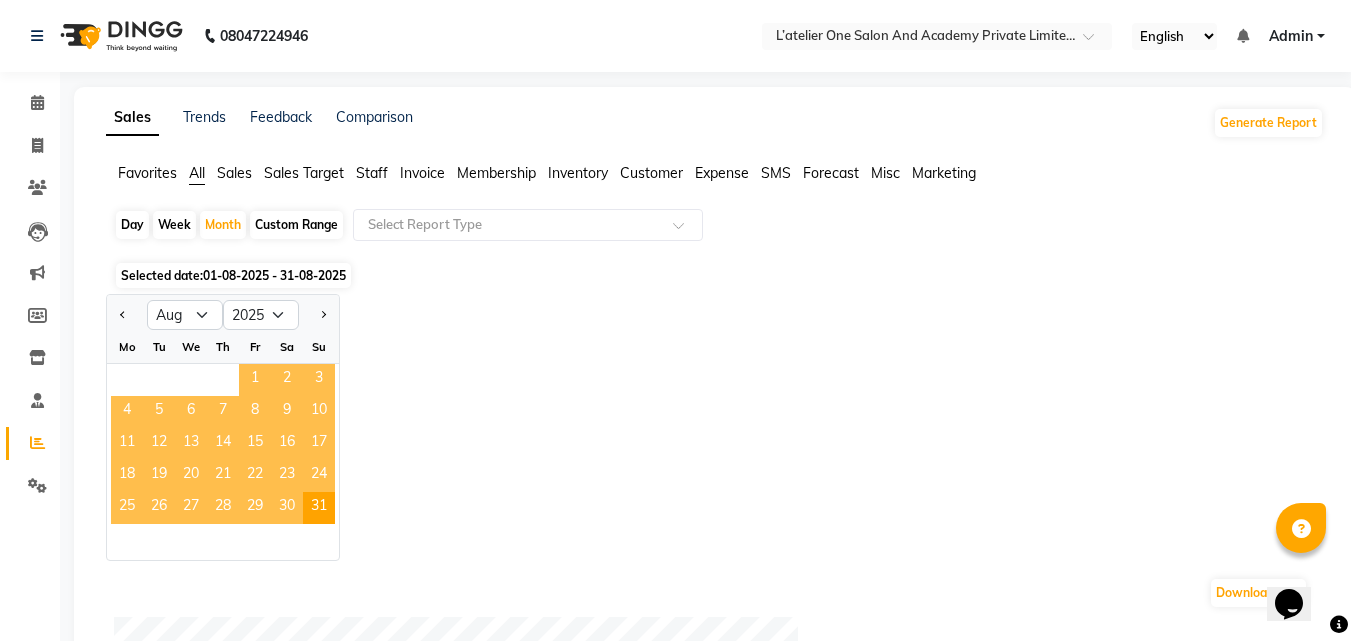 click on "1" 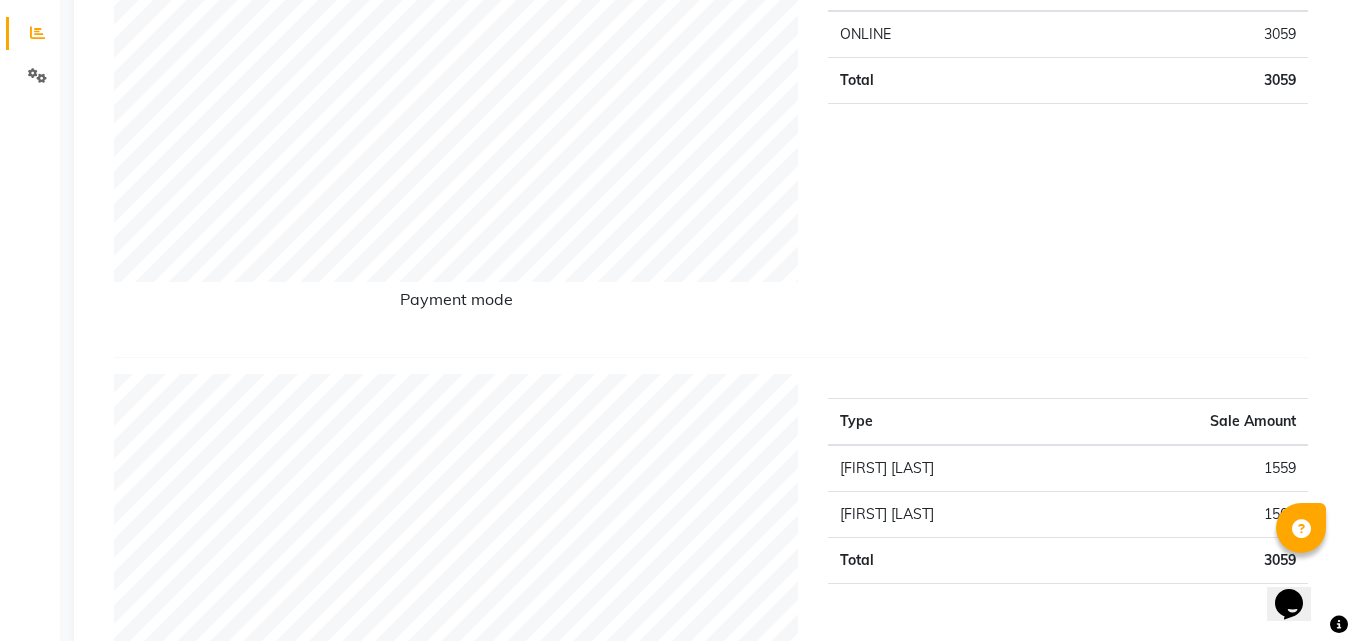 scroll, scrollTop: 0, scrollLeft: 0, axis: both 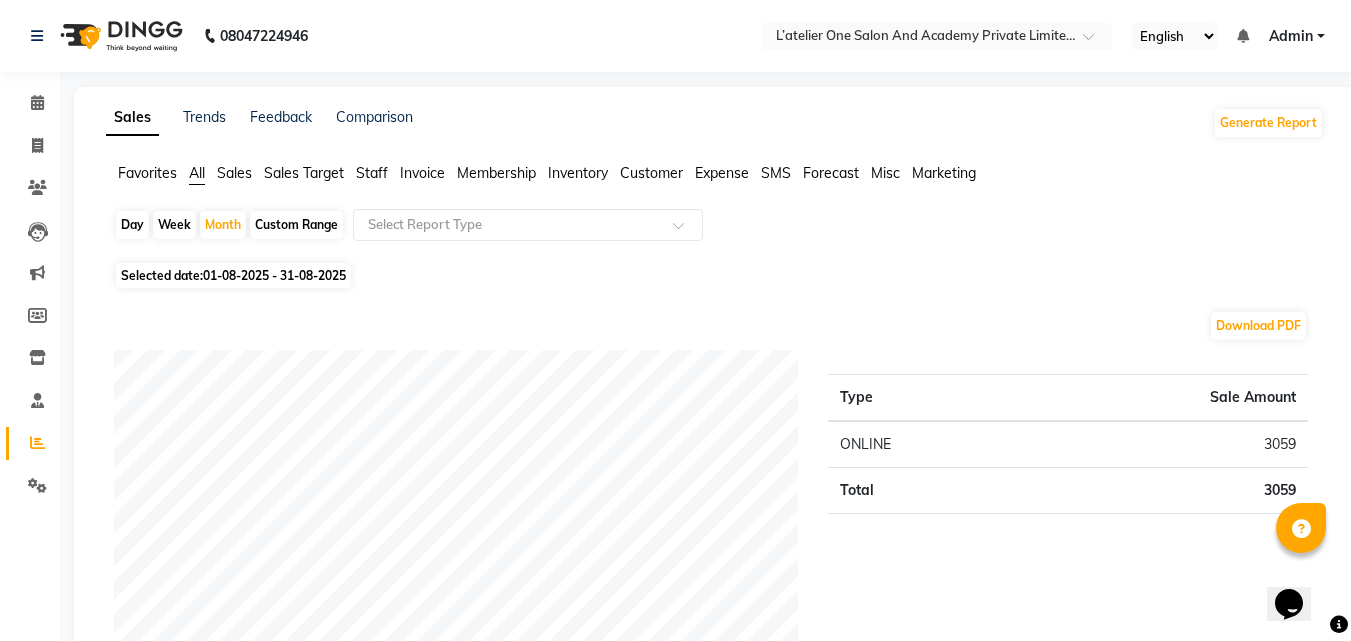 click on "Week" 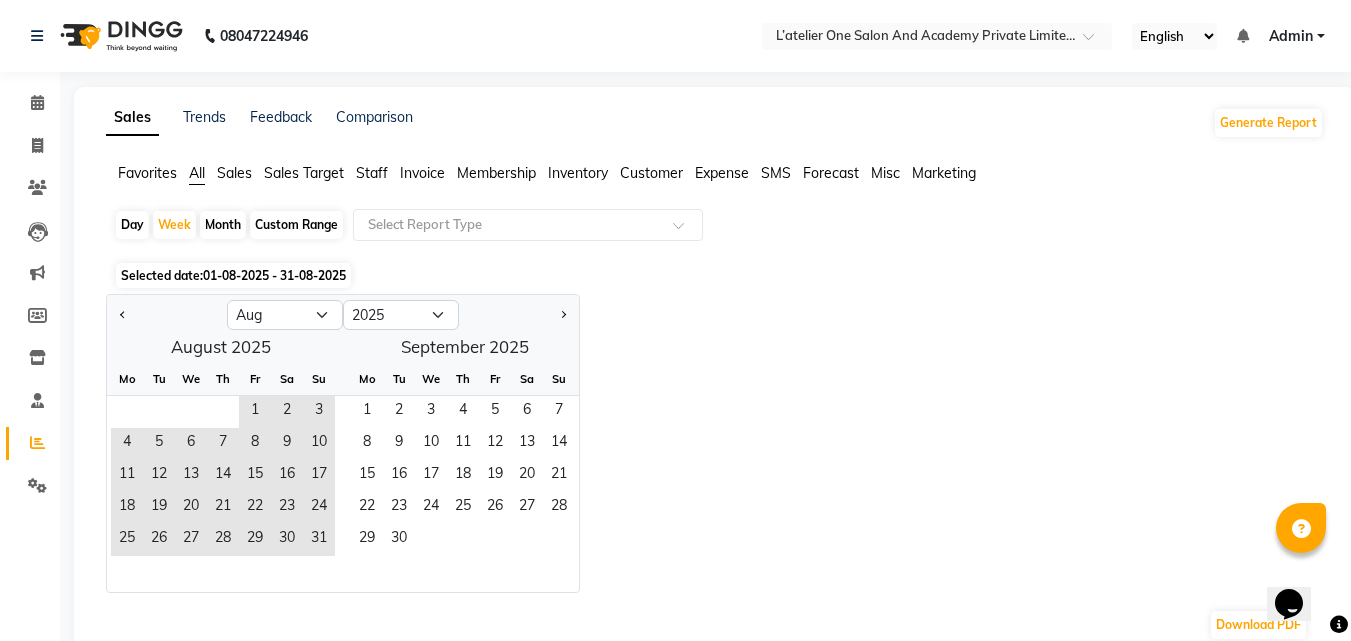 click on "Day" 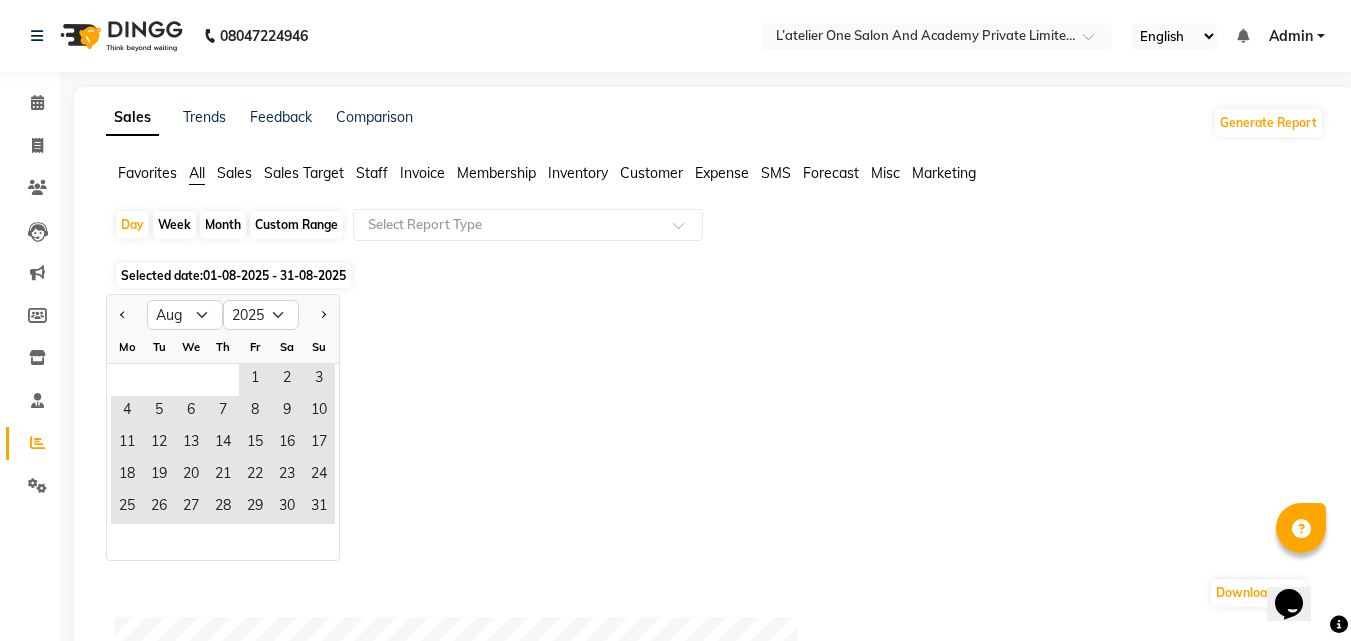 click on "Month" 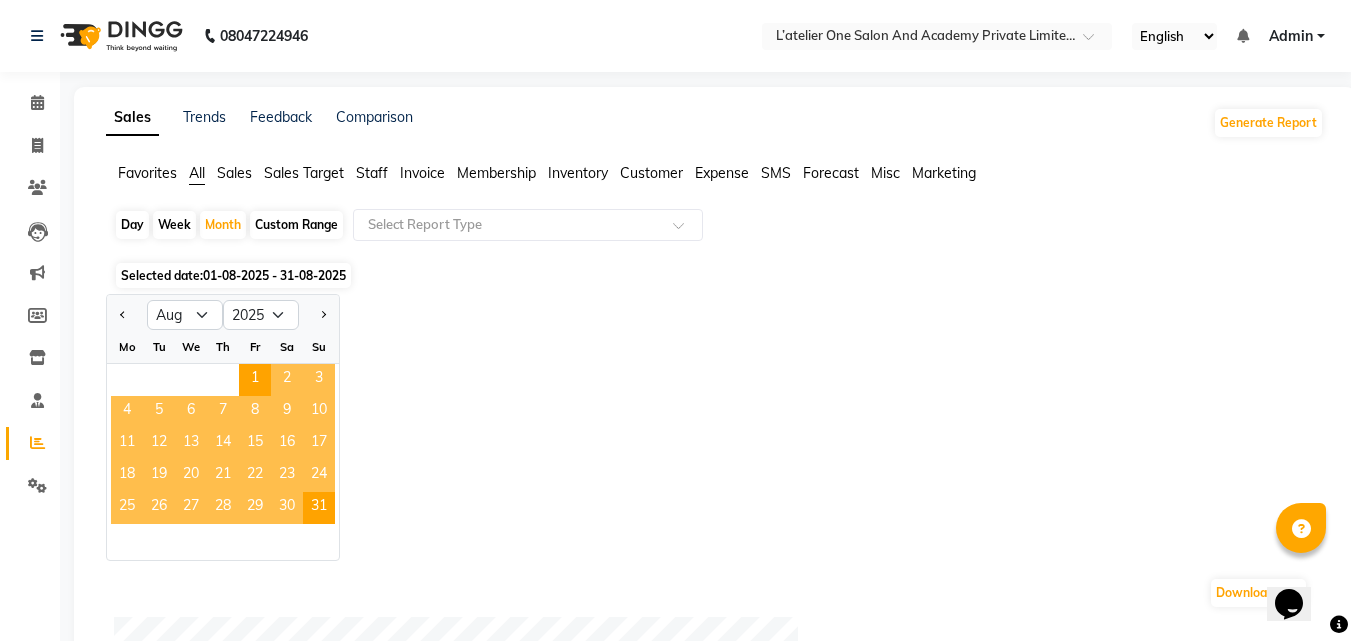 click on "Jan Feb Mar Apr May Jun Jul Aug Sep Oct Nov Dec 2015 2016 2017 2018 2019 2020 2021 2022 2023 2024 2025 2026 2027 2028 2029 2030 2031 2032 2033 2034 2035 Mo Tu We Th Fr Sa Su  1   2   3   4   5   6   7   8   9   10   11   12   13   14   15   16   17   18   19   20   21   22   23   24   25   26   27   28   29   30   31" 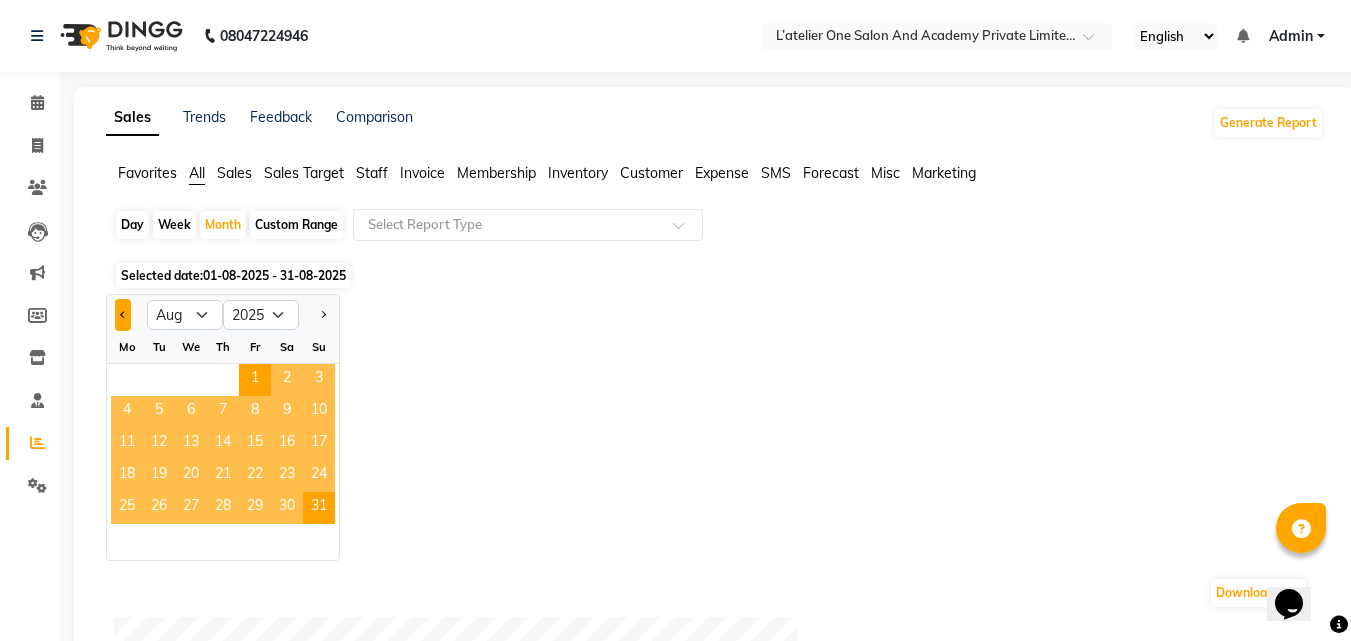 click 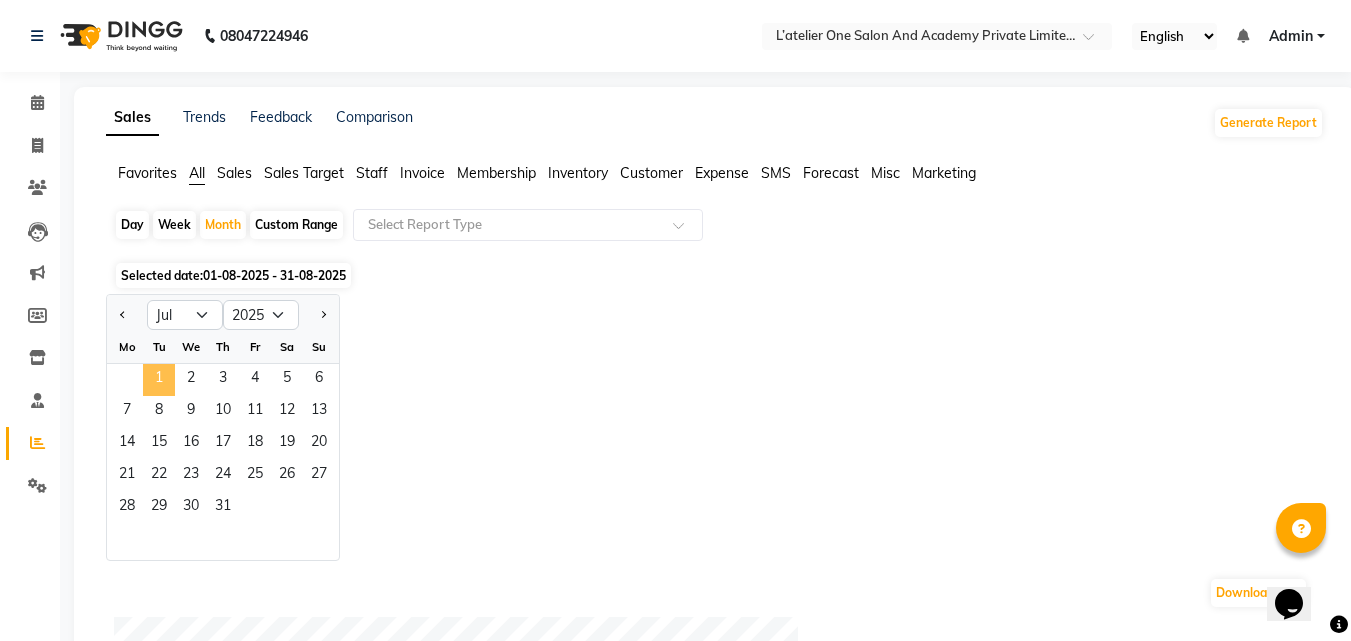 click on "1" 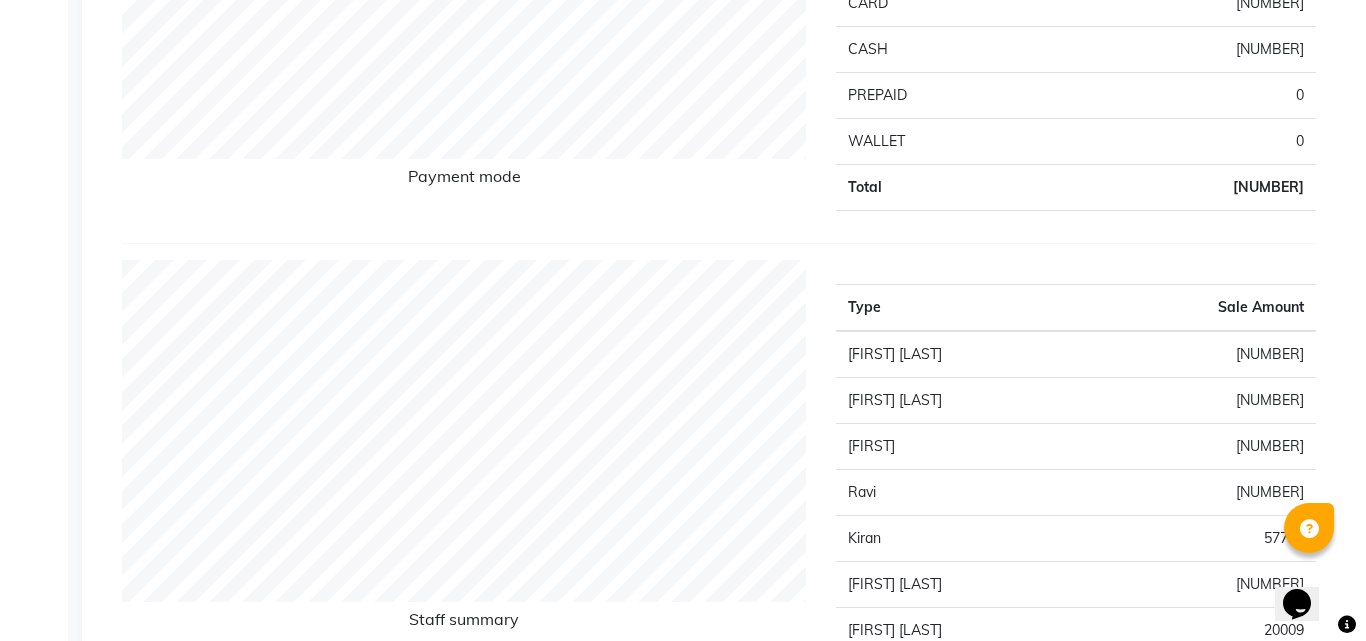 scroll, scrollTop: 0, scrollLeft: 0, axis: both 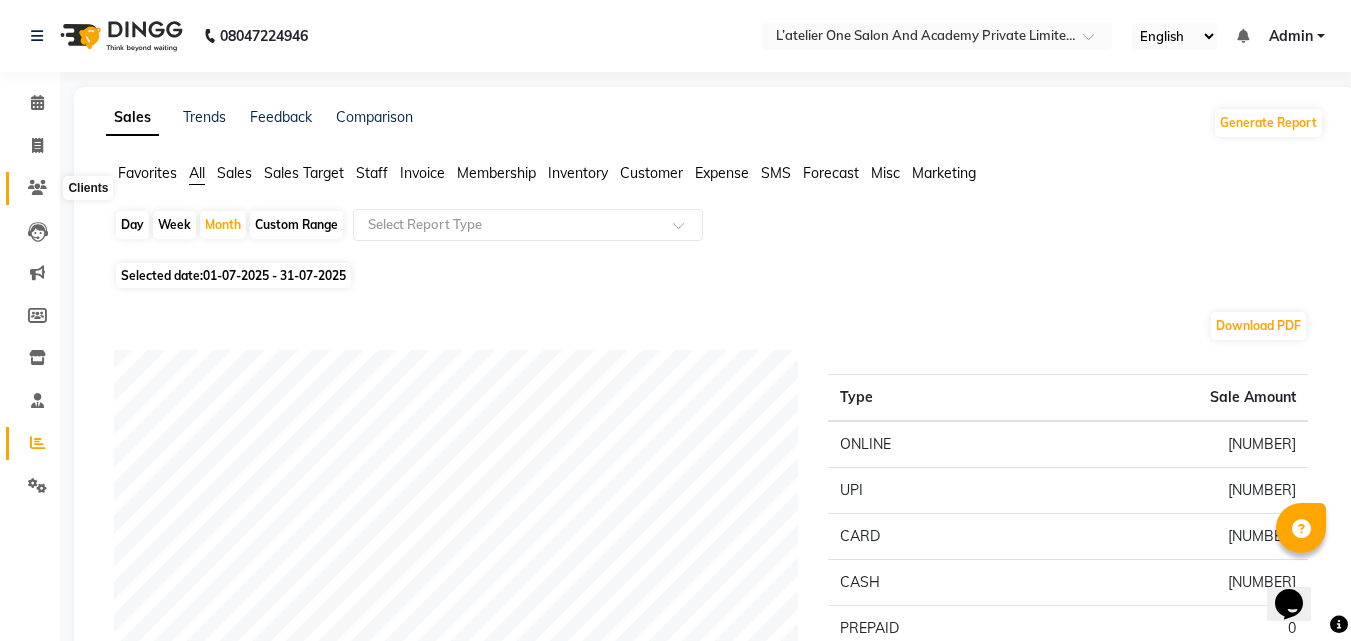 click 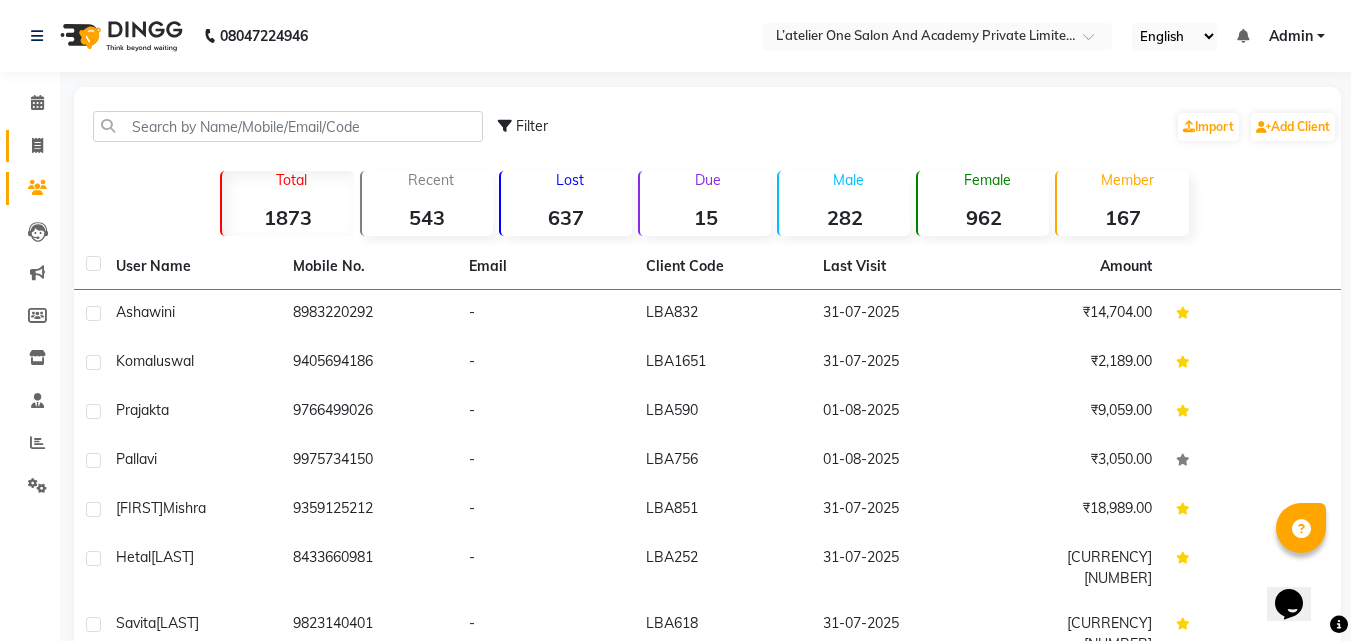 click on "Invoice" 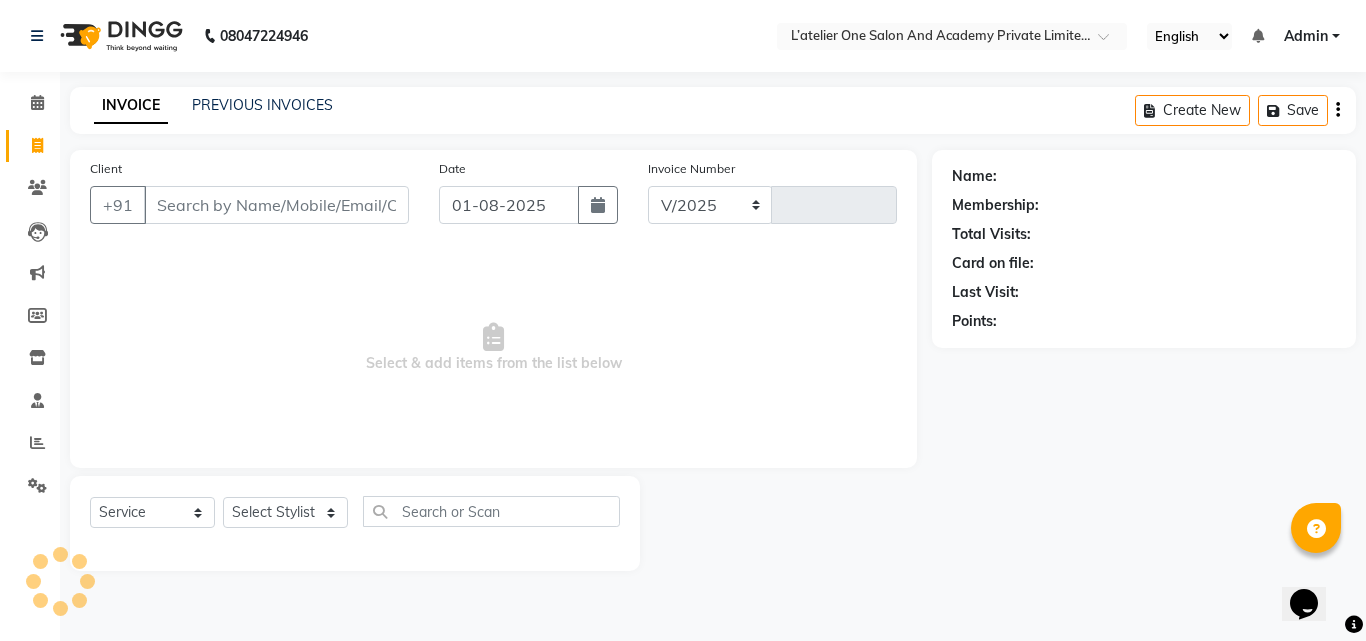 select on "6939" 